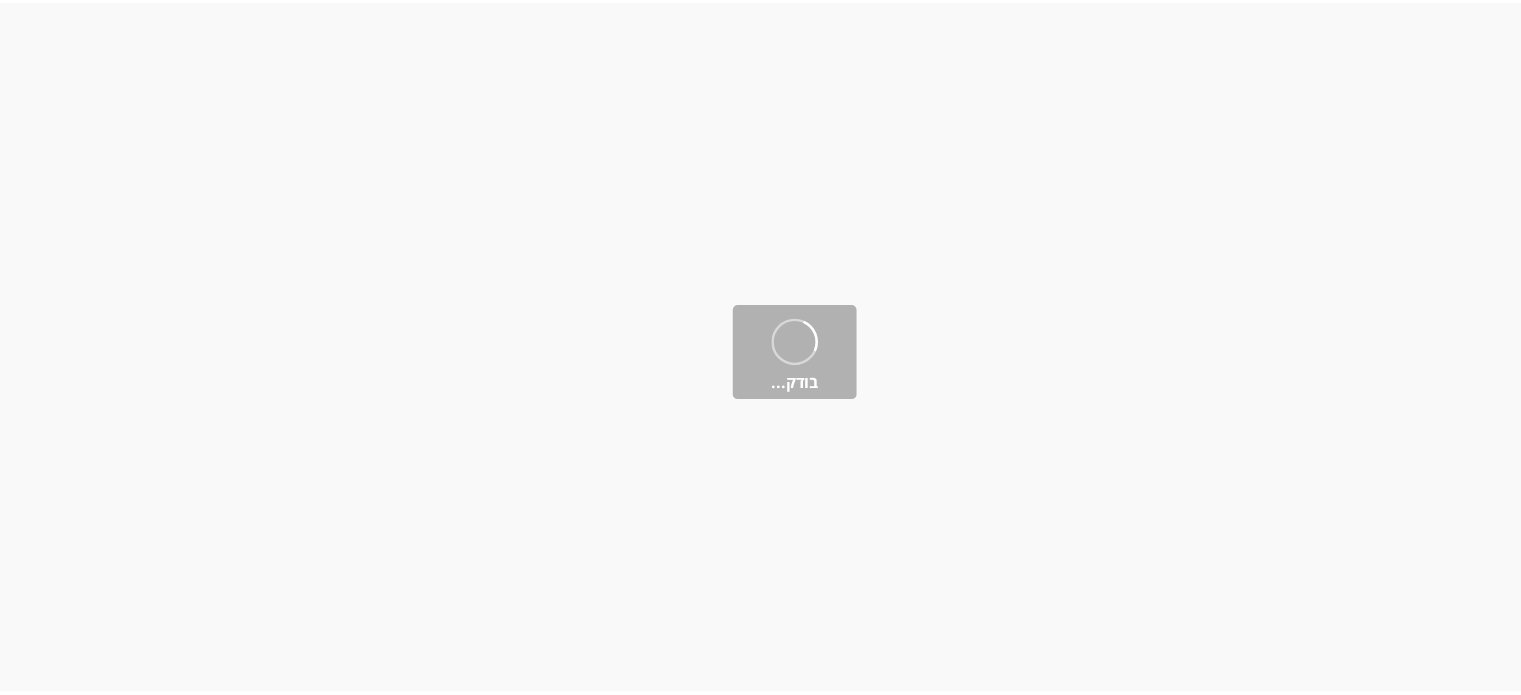 scroll, scrollTop: 0, scrollLeft: 0, axis: both 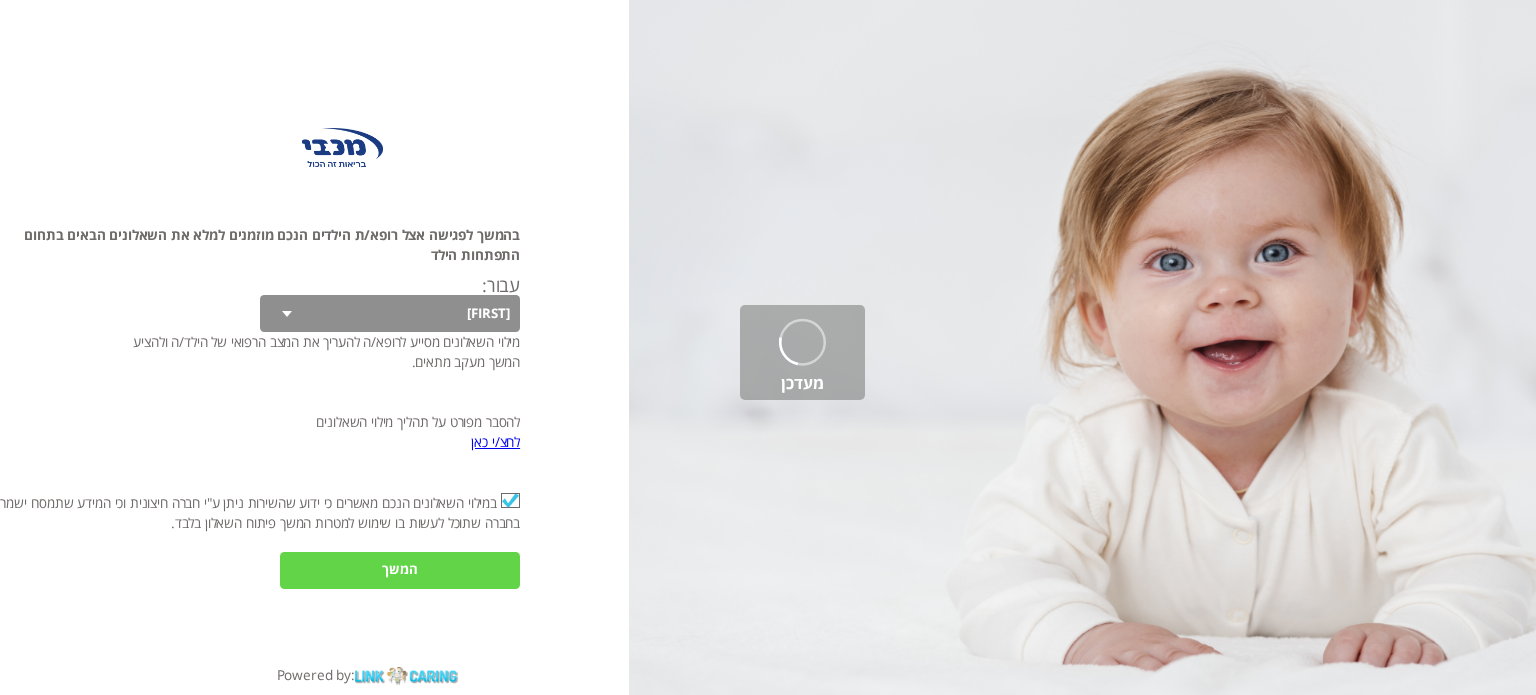 checkbox on "true" 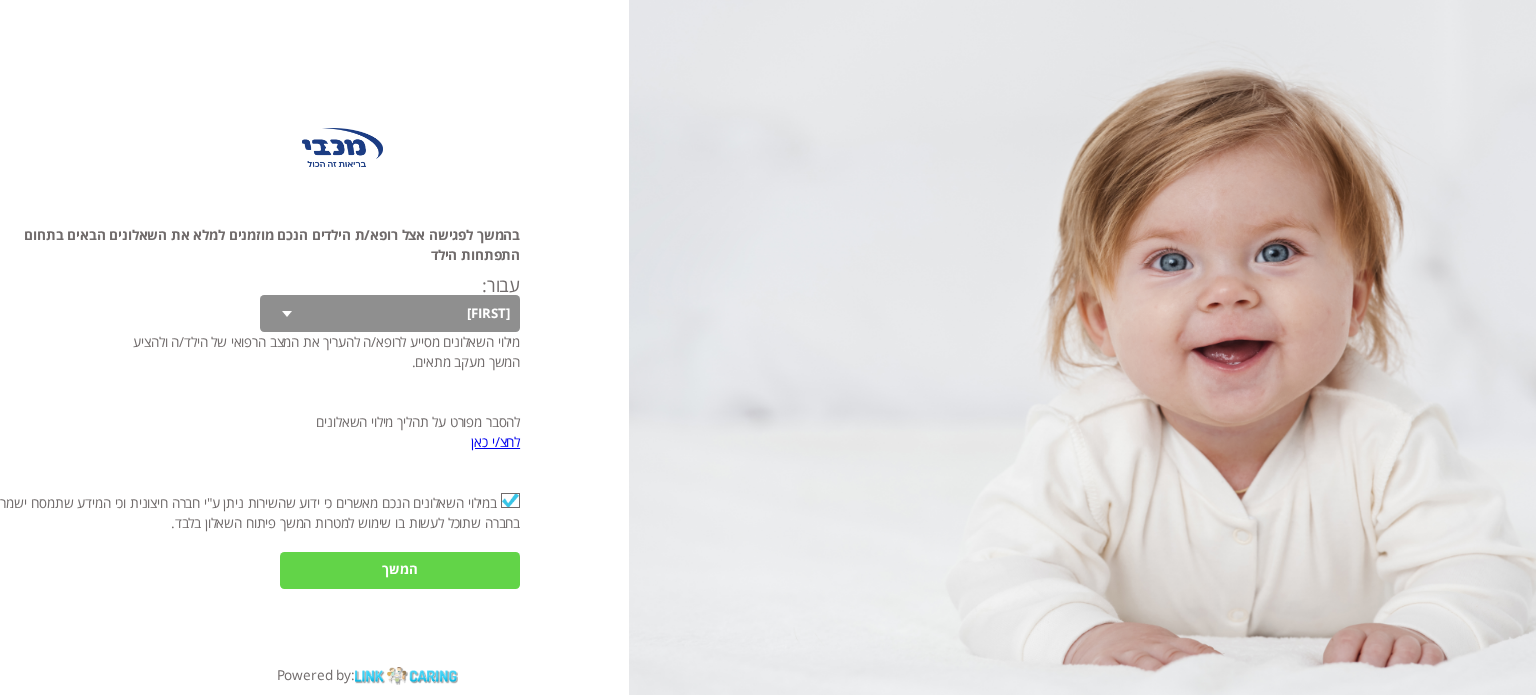 click on "המשך" at bounding box center (400, 570) 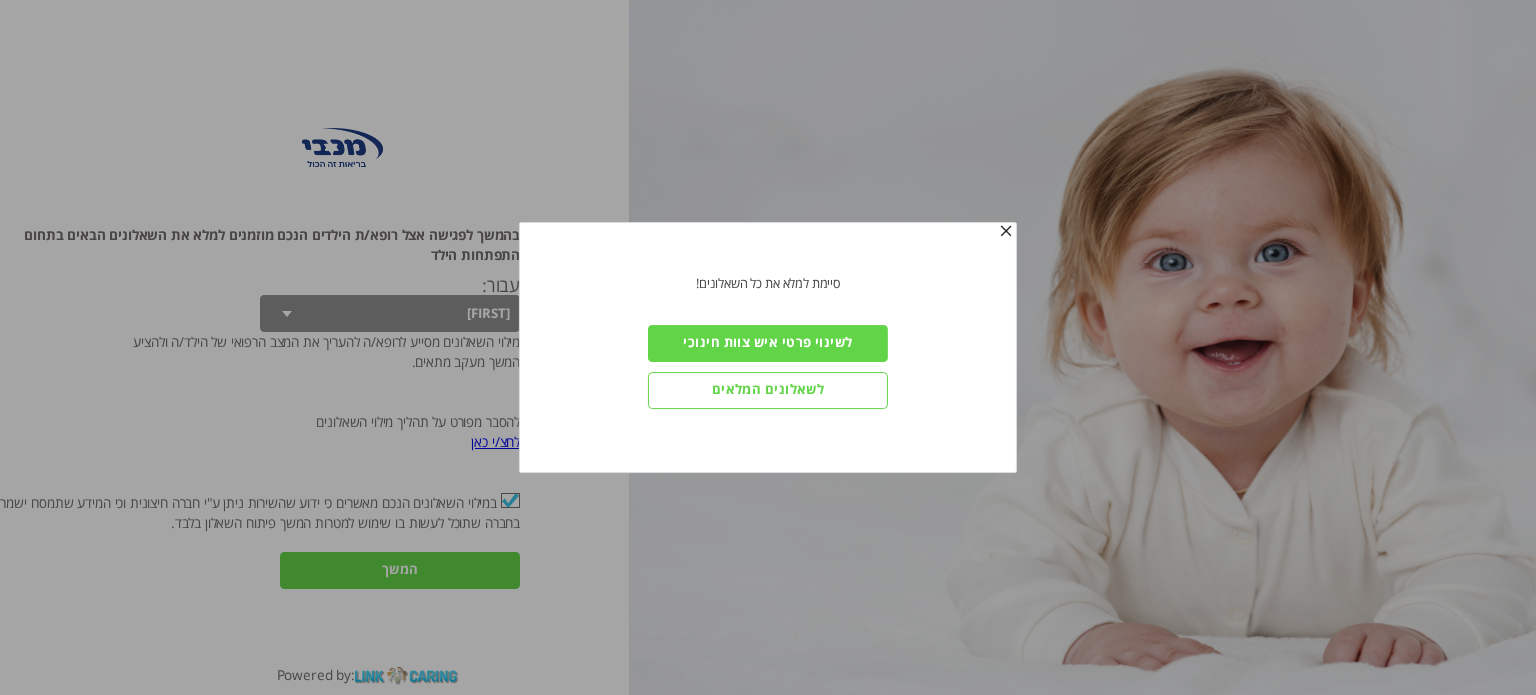 click on "לשאלונים המלאים" at bounding box center (768, 390) 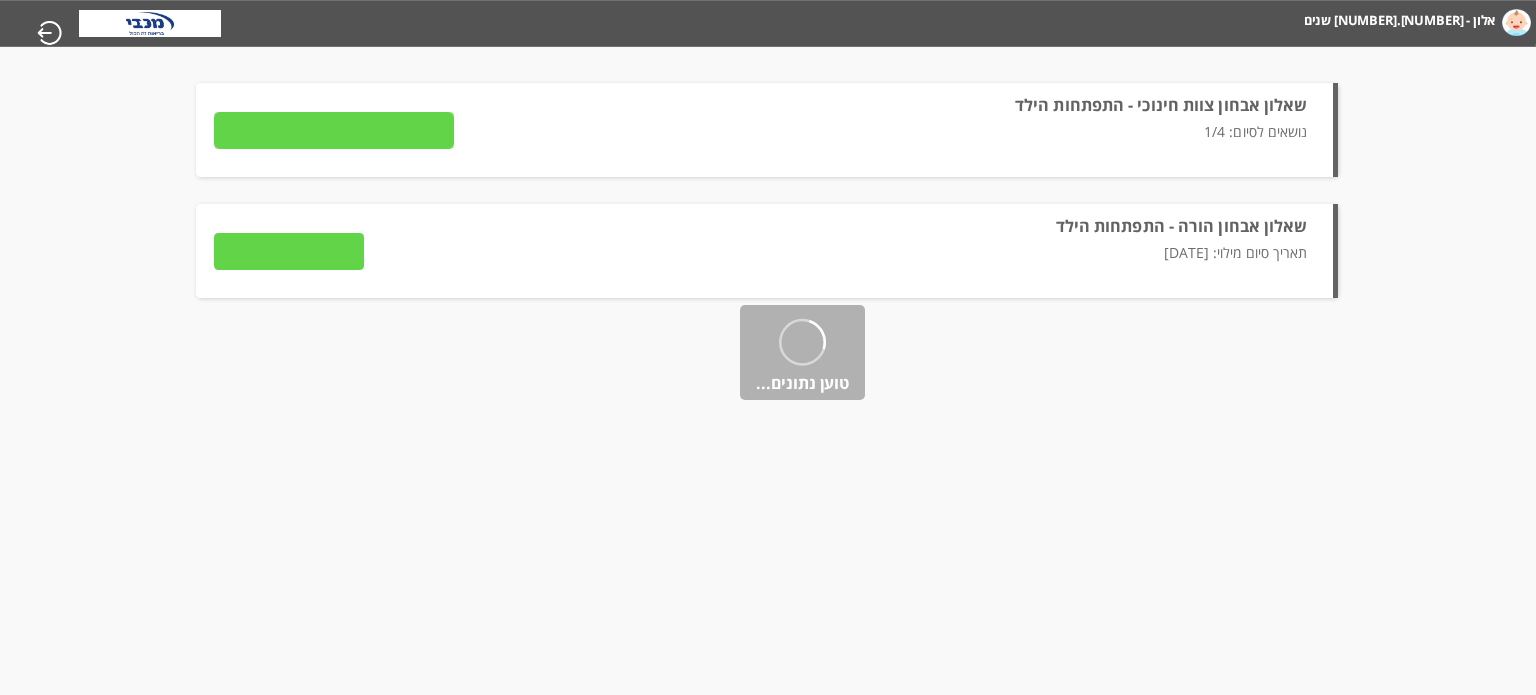 type on "פרטים" 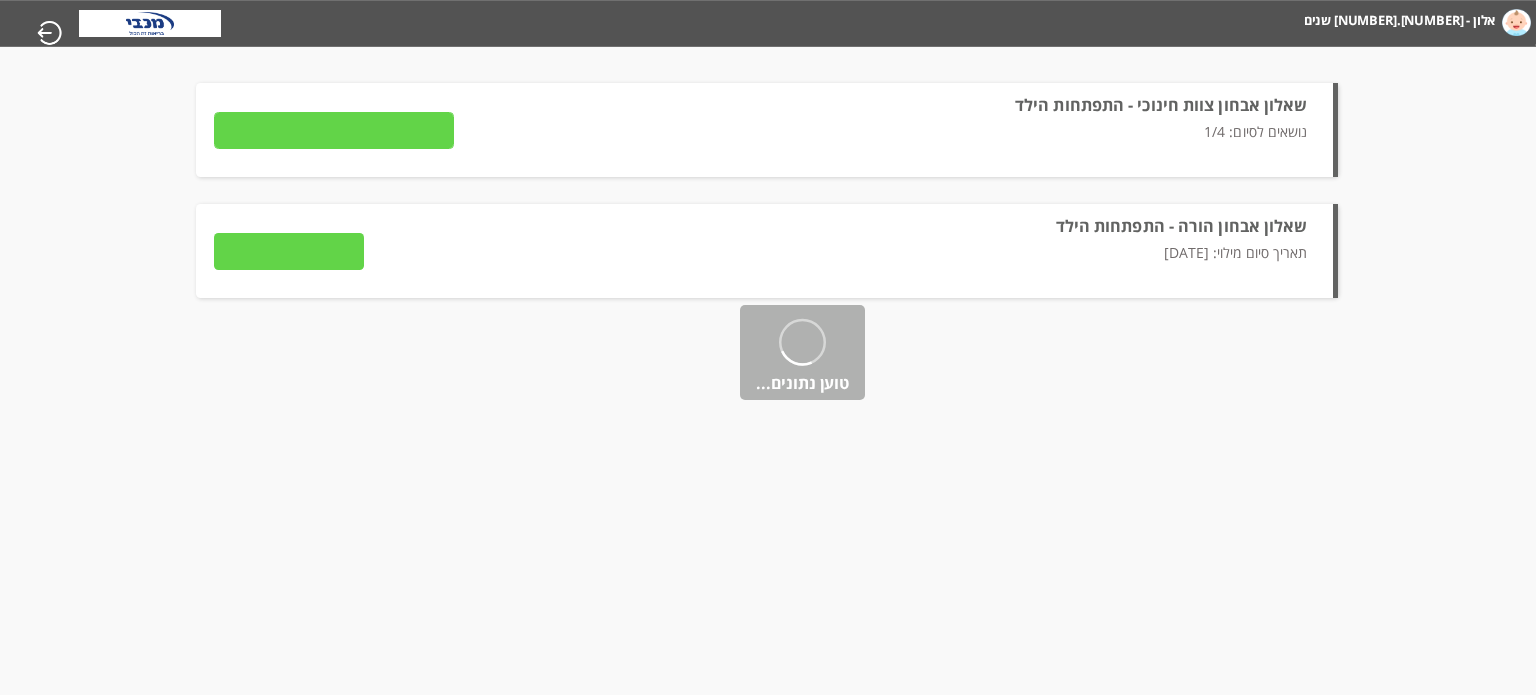 type on "לצפייה בתשובות" 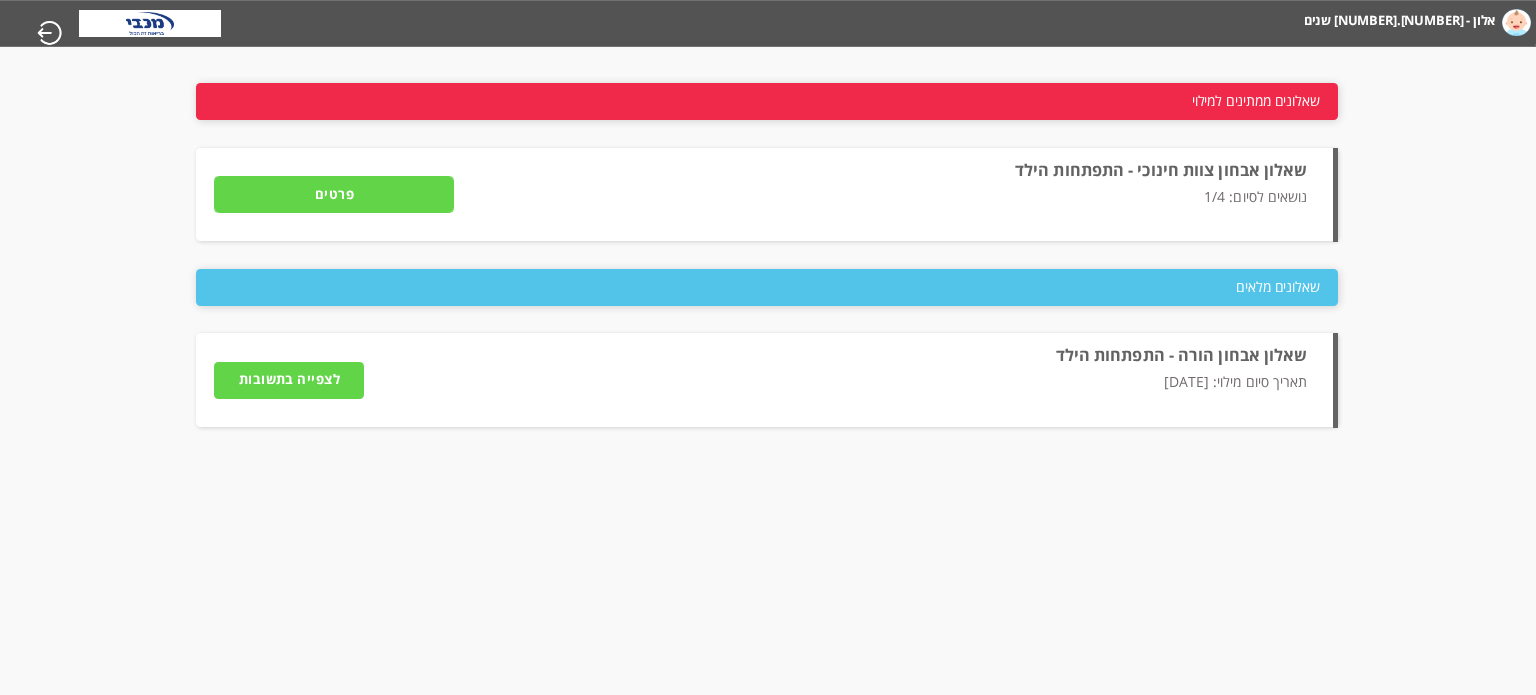 click on "לצפייה בתשובות" at bounding box center [289, 380] 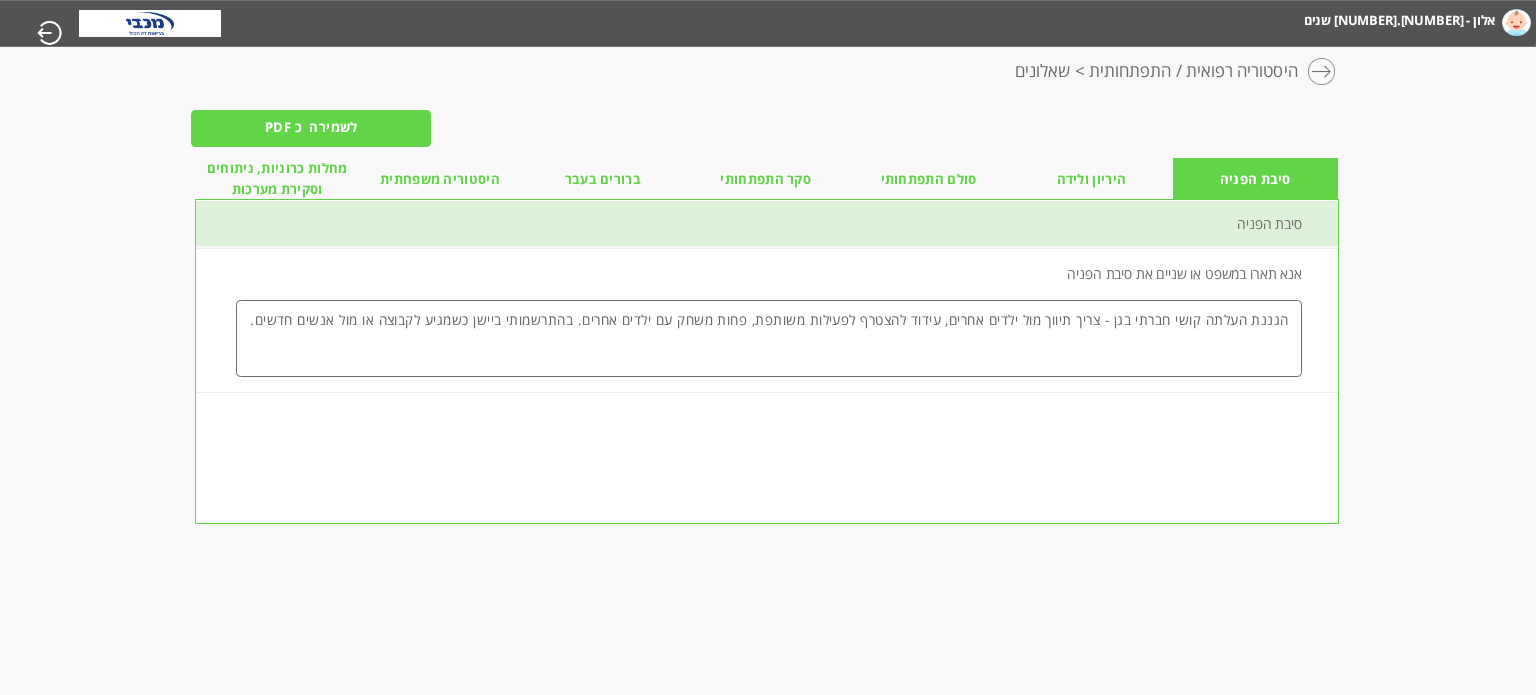 click on "לשמירה  כ PDF" at bounding box center [311, 128] 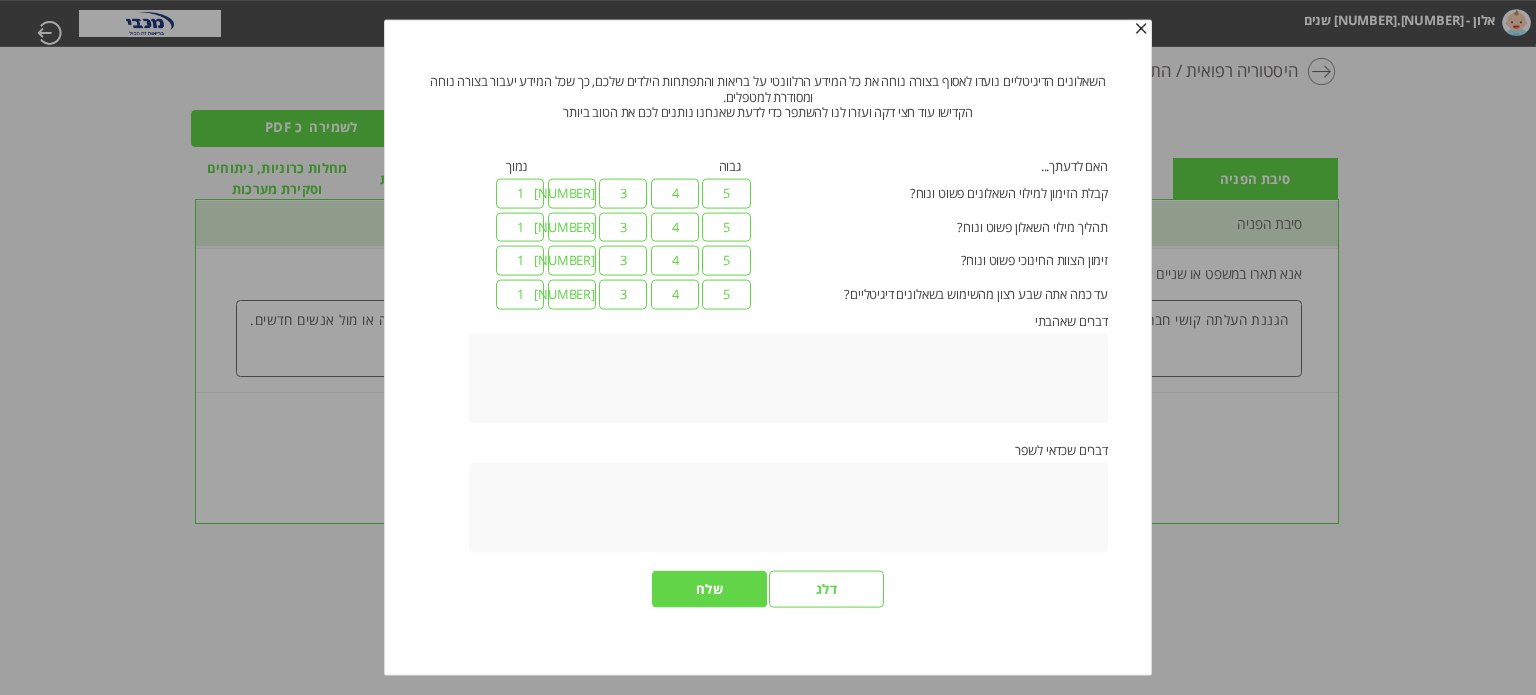 click at bounding box center (1141, 29) 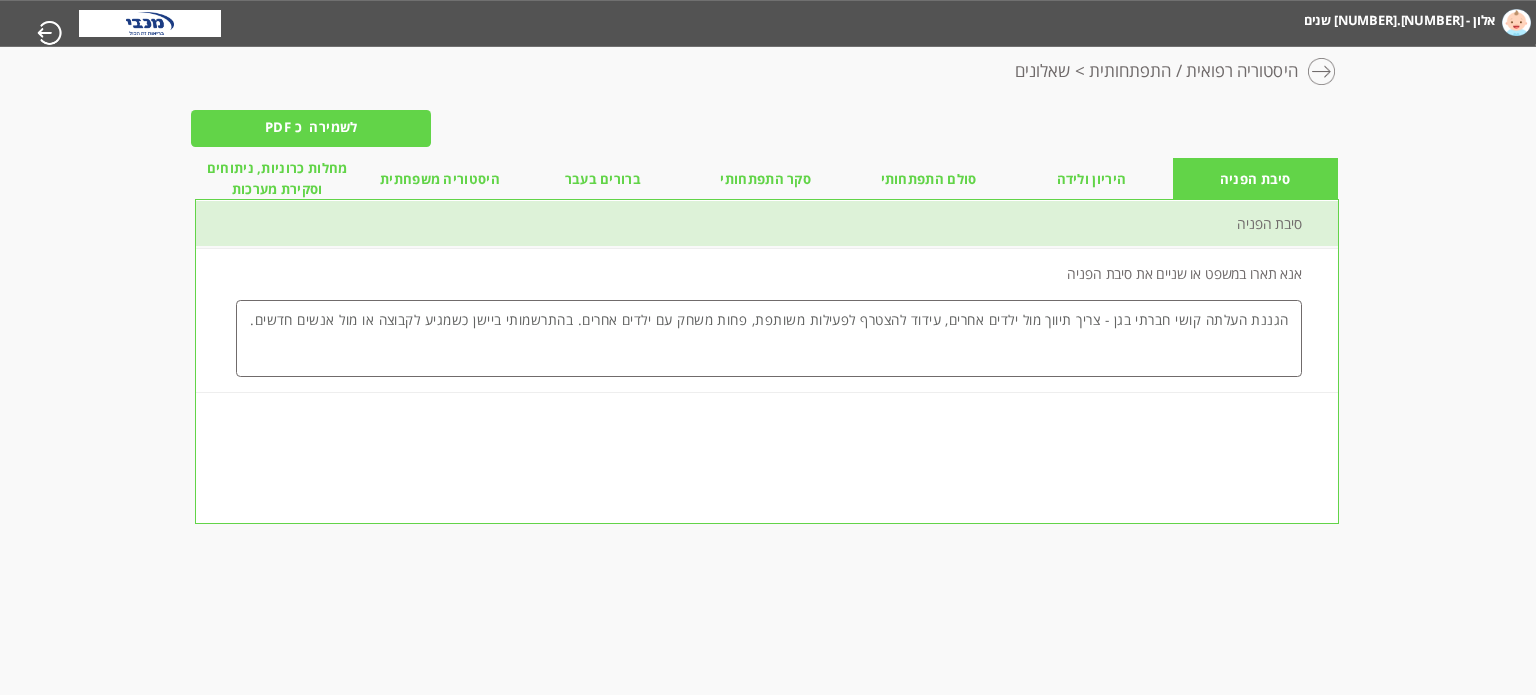 click on "היריון ולידה" at bounding box center (1092, 179) 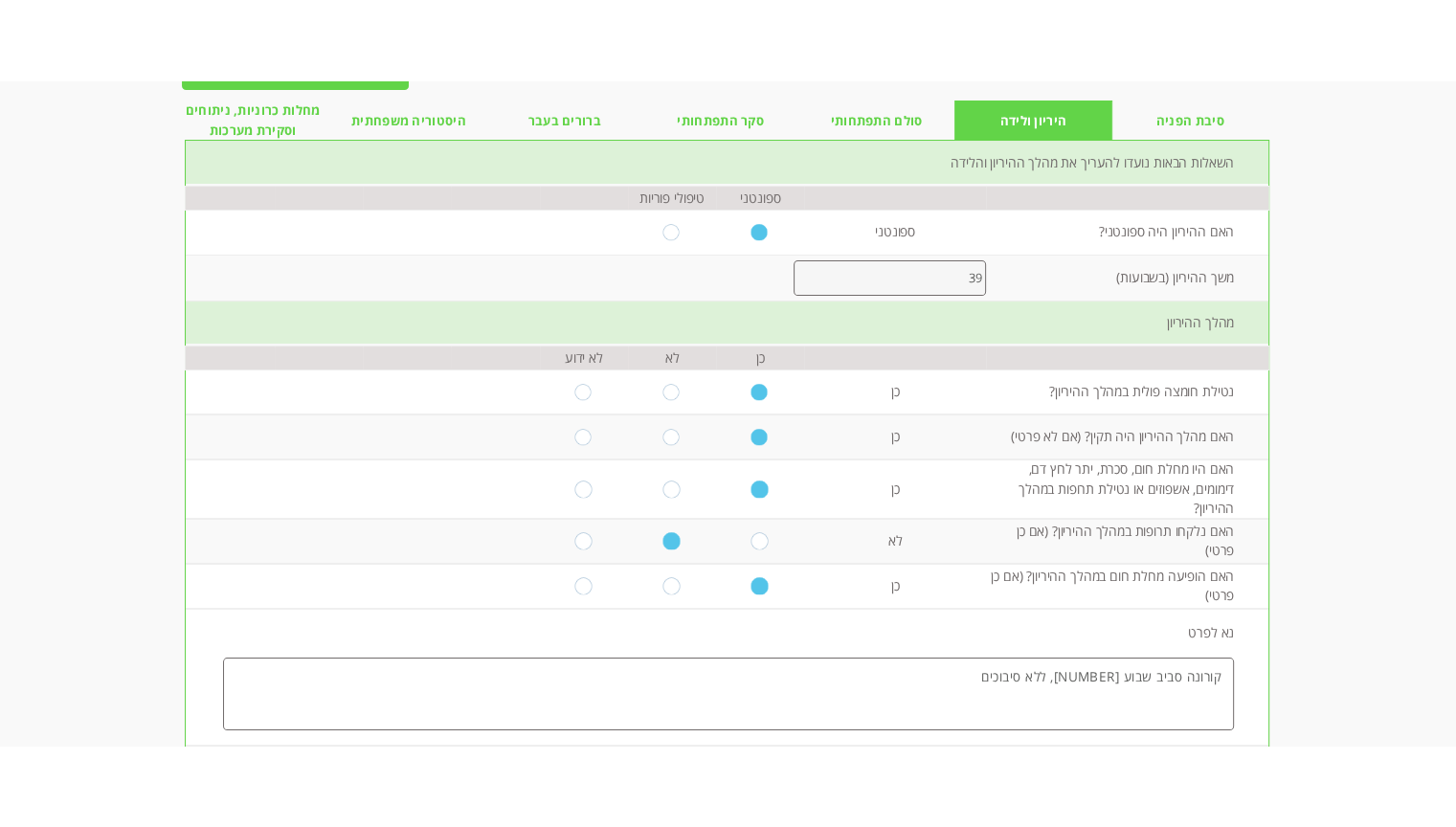scroll, scrollTop: 0, scrollLeft: 0, axis: both 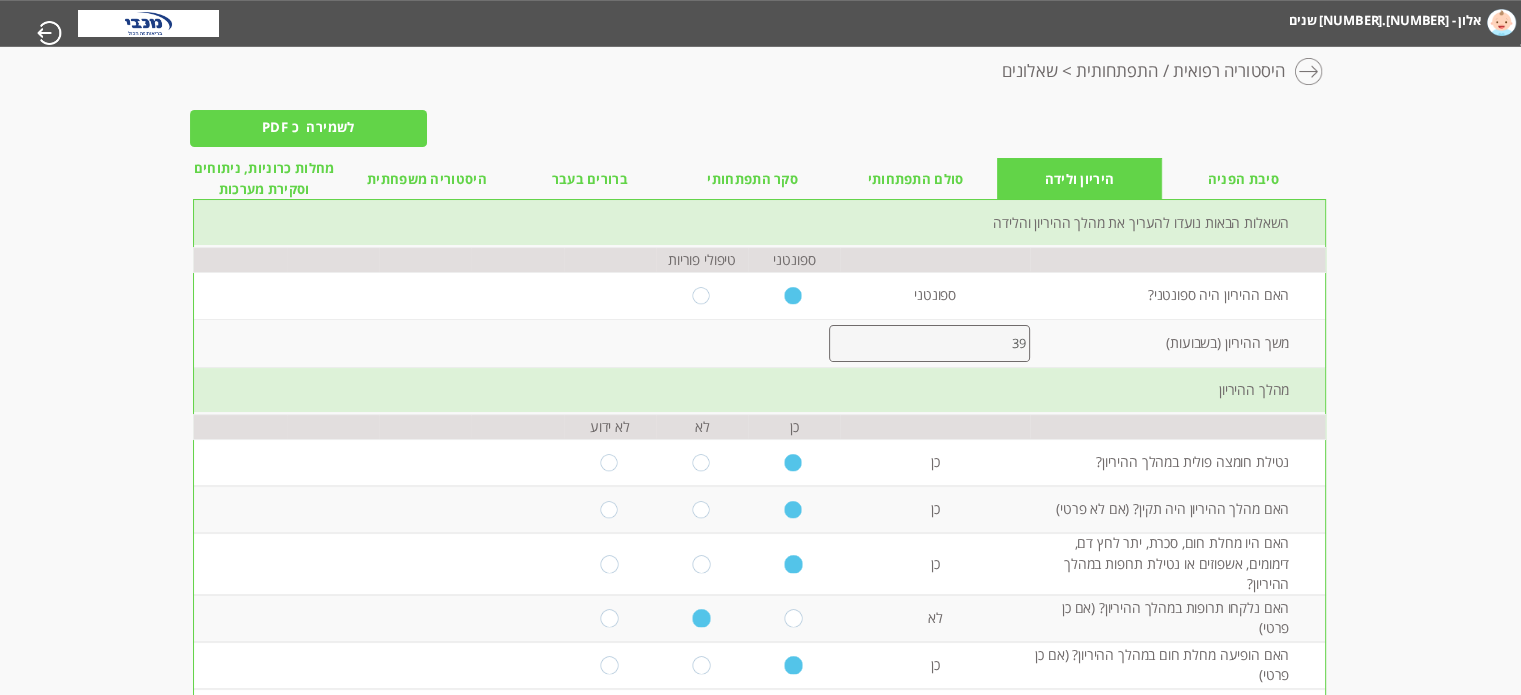 click on "סולם התפתחותי" at bounding box center (916, 179) 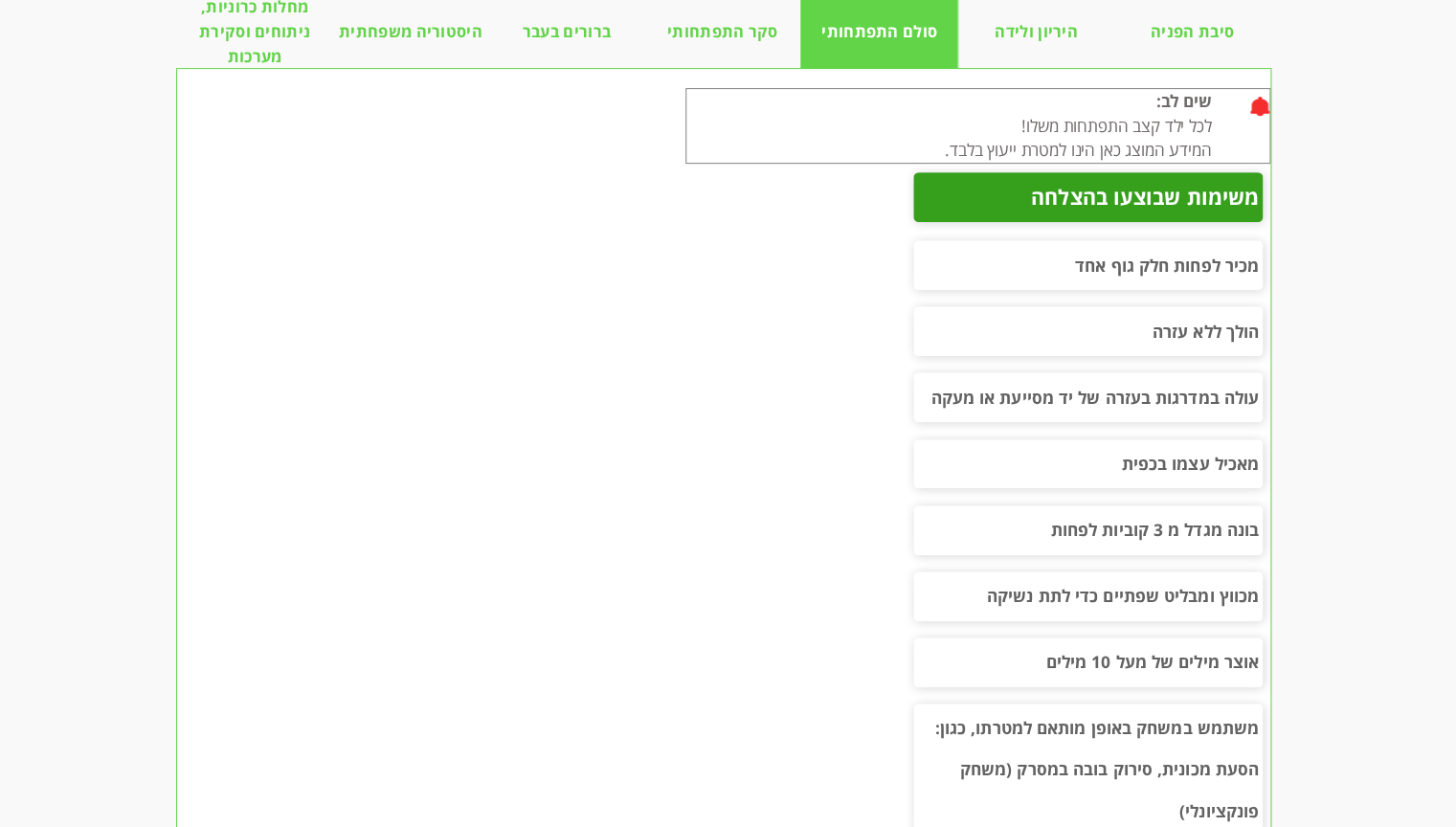 scroll, scrollTop: 192, scrollLeft: -1, axis: both 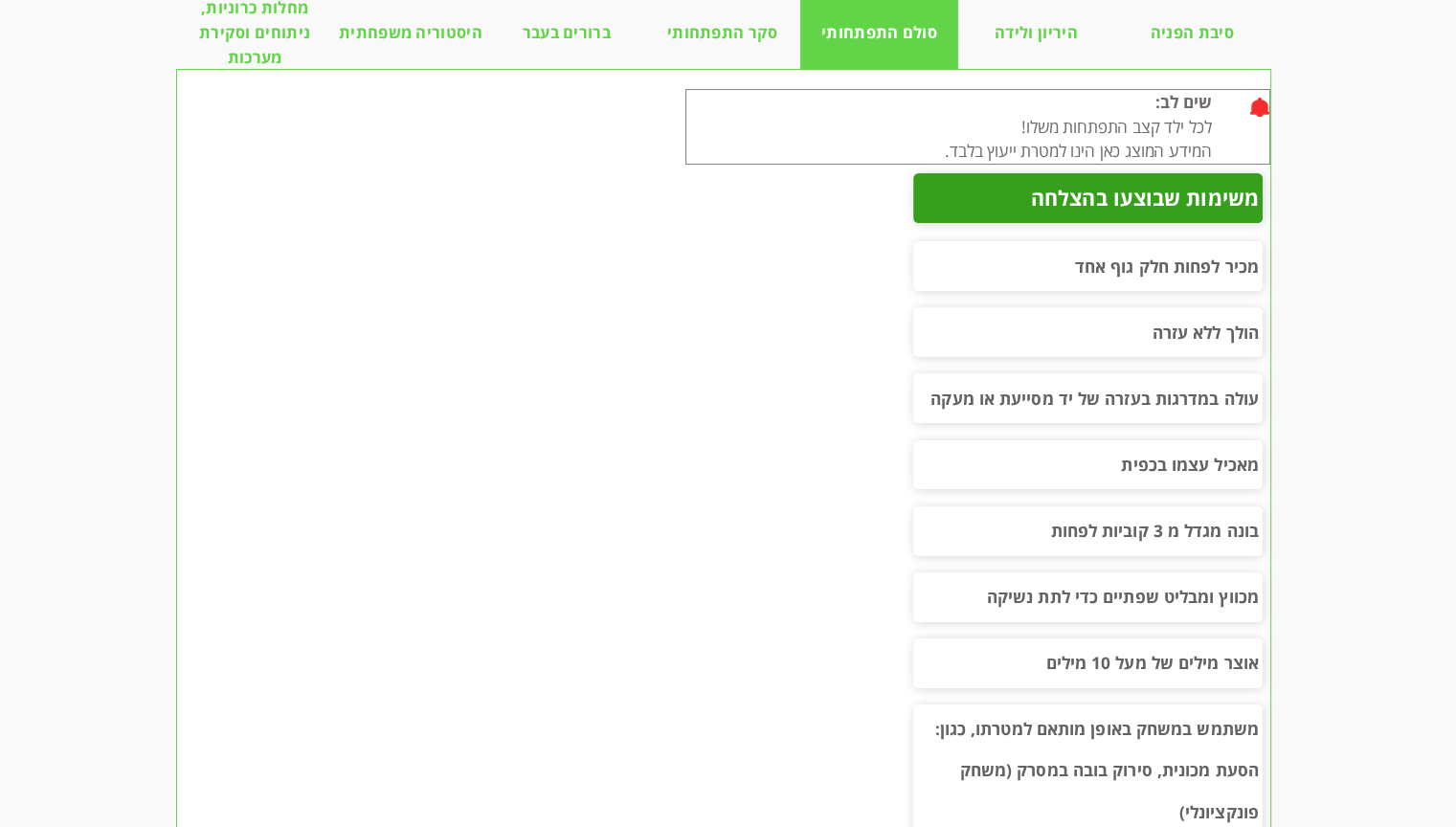 drag, startPoint x: 1367, startPoint y: 511, endPoint x: 1469, endPoint y: 297, distance: 237.06539 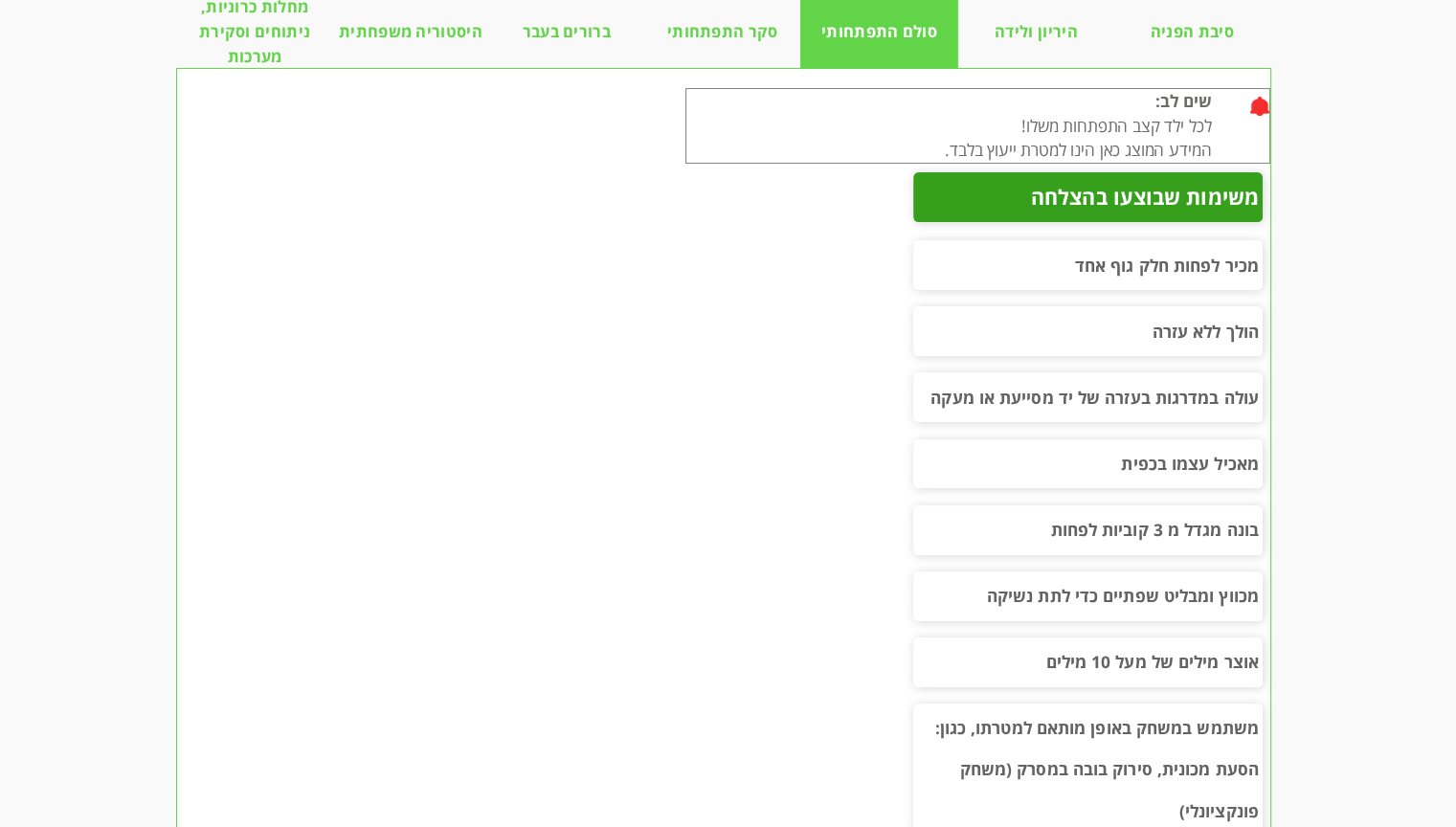 drag, startPoint x: 1364, startPoint y: 236, endPoint x: 1380, endPoint y: 139, distance: 98.31073 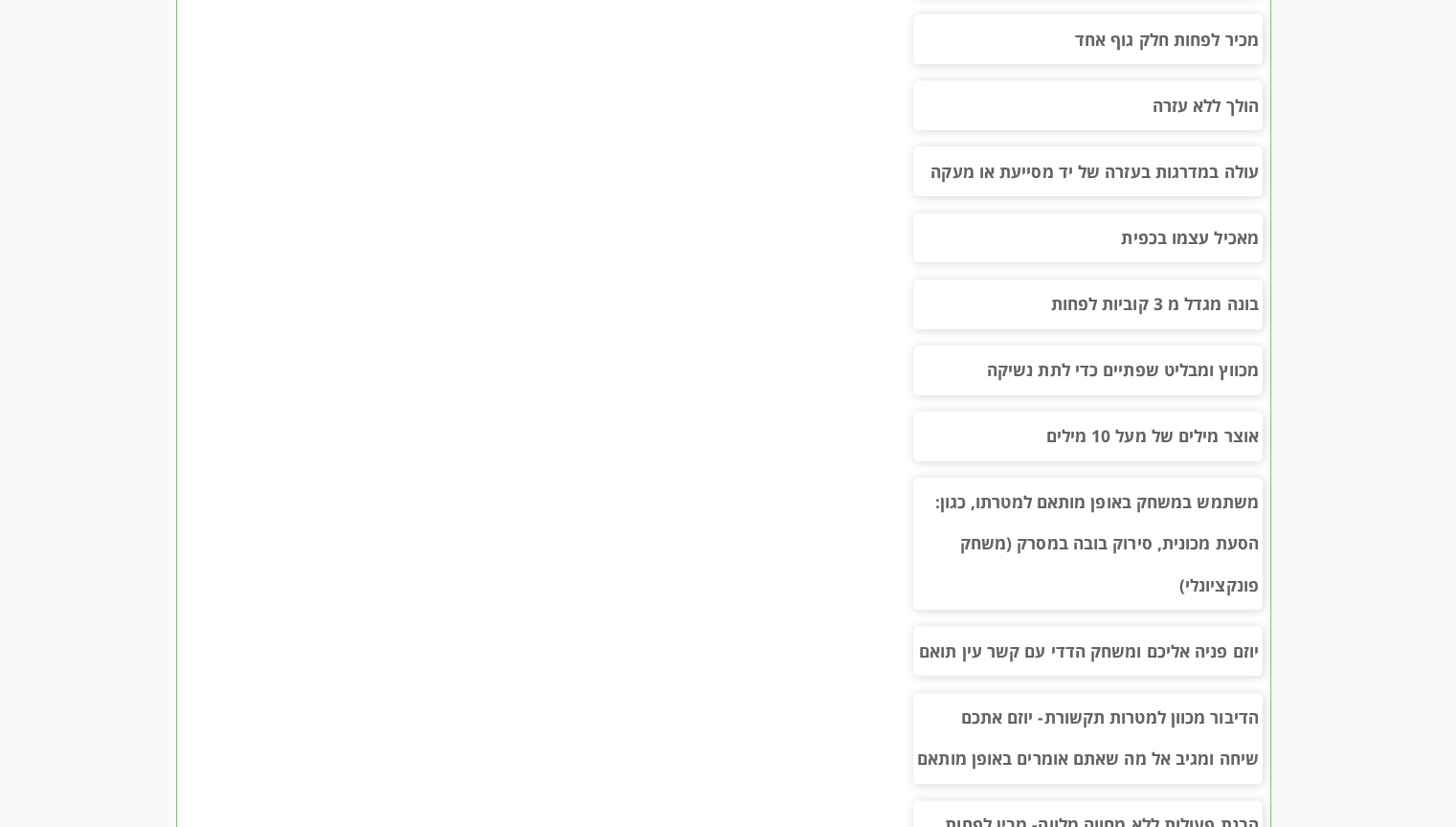 scroll, scrollTop: 0, scrollLeft: -1, axis: horizontal 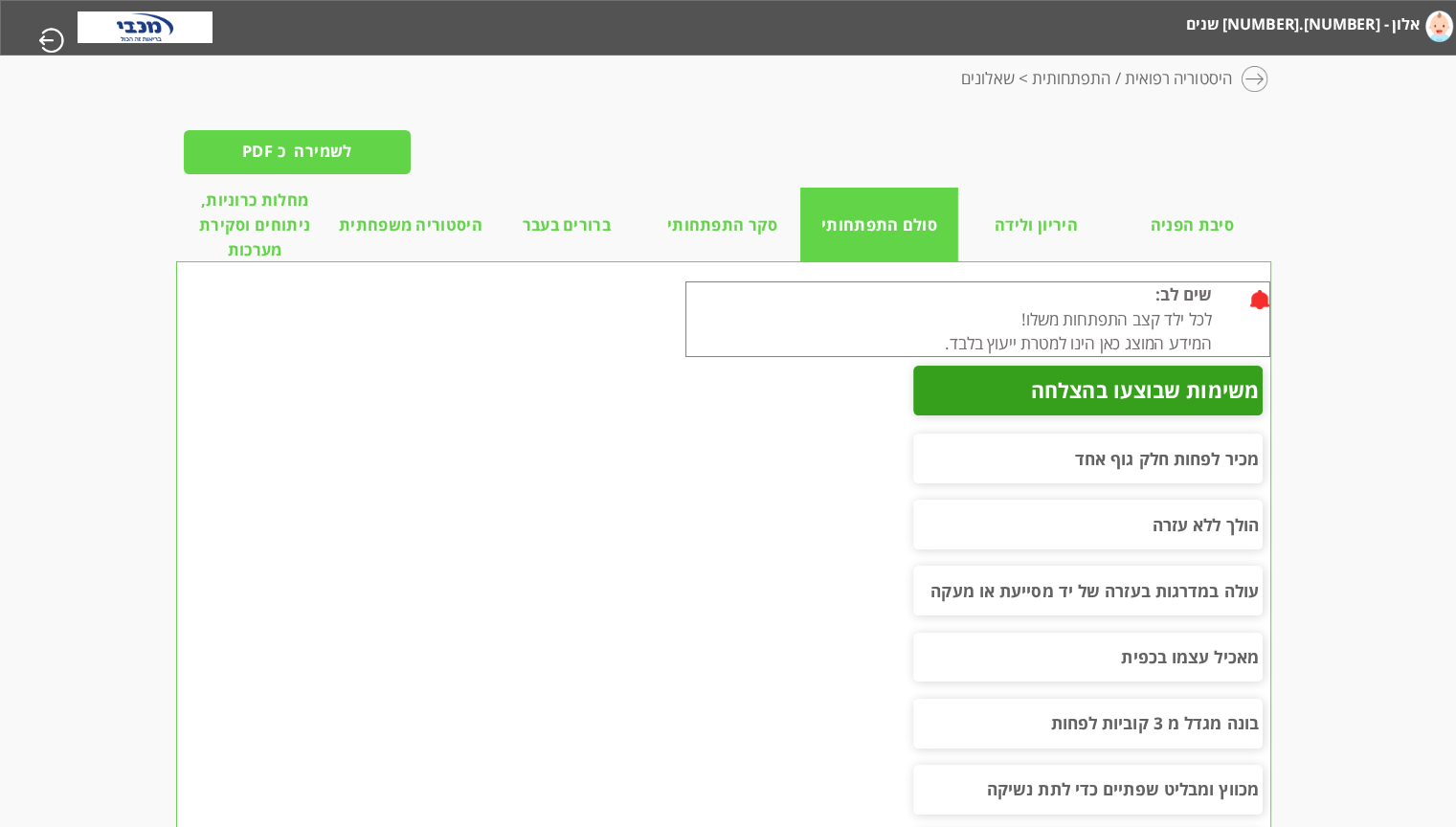 click on "סקר התפתחותי" at bounding box center (723, 225) 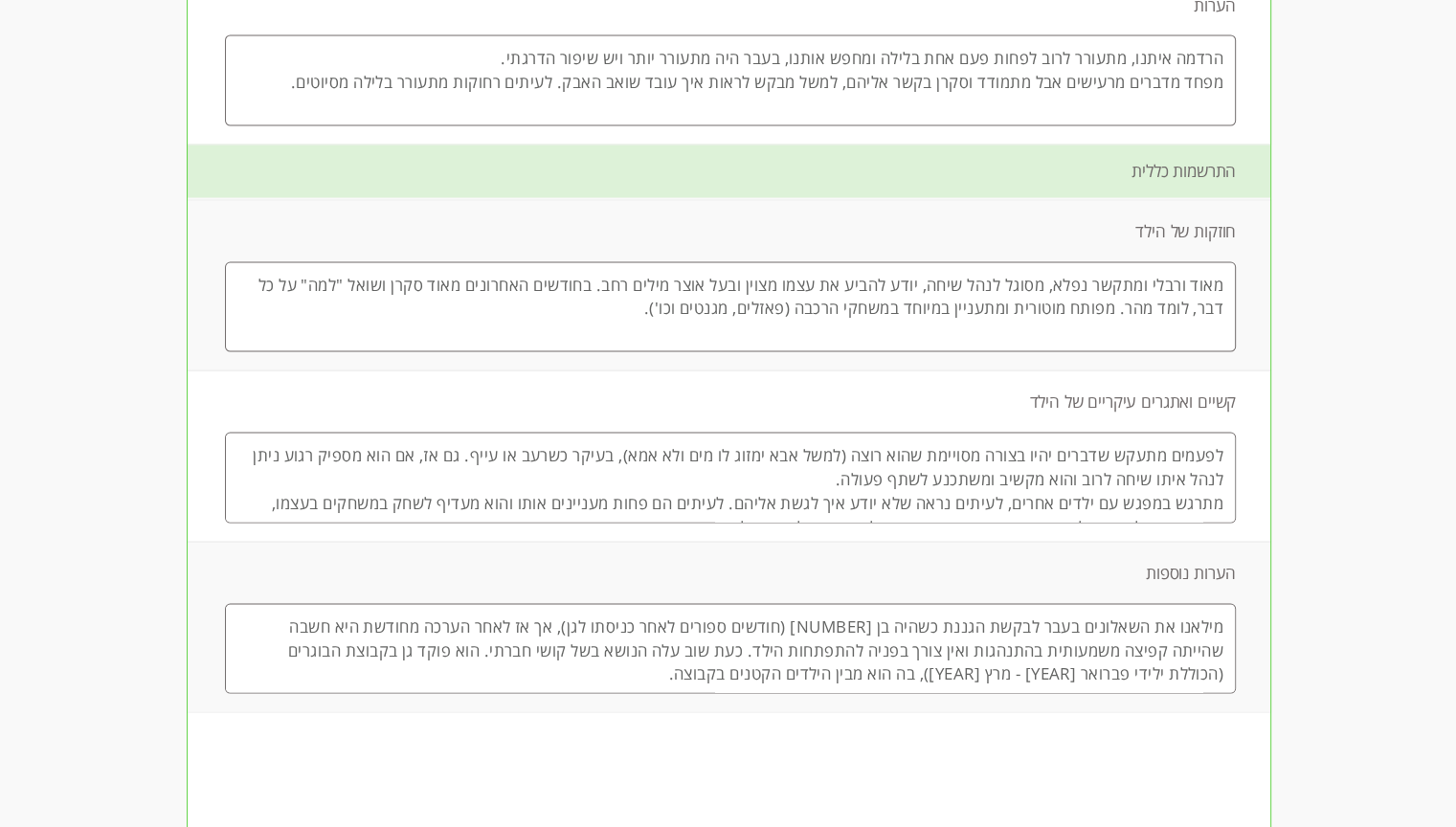 scroll, scrollTop: 3814, scrollLeft: -1, axis: both 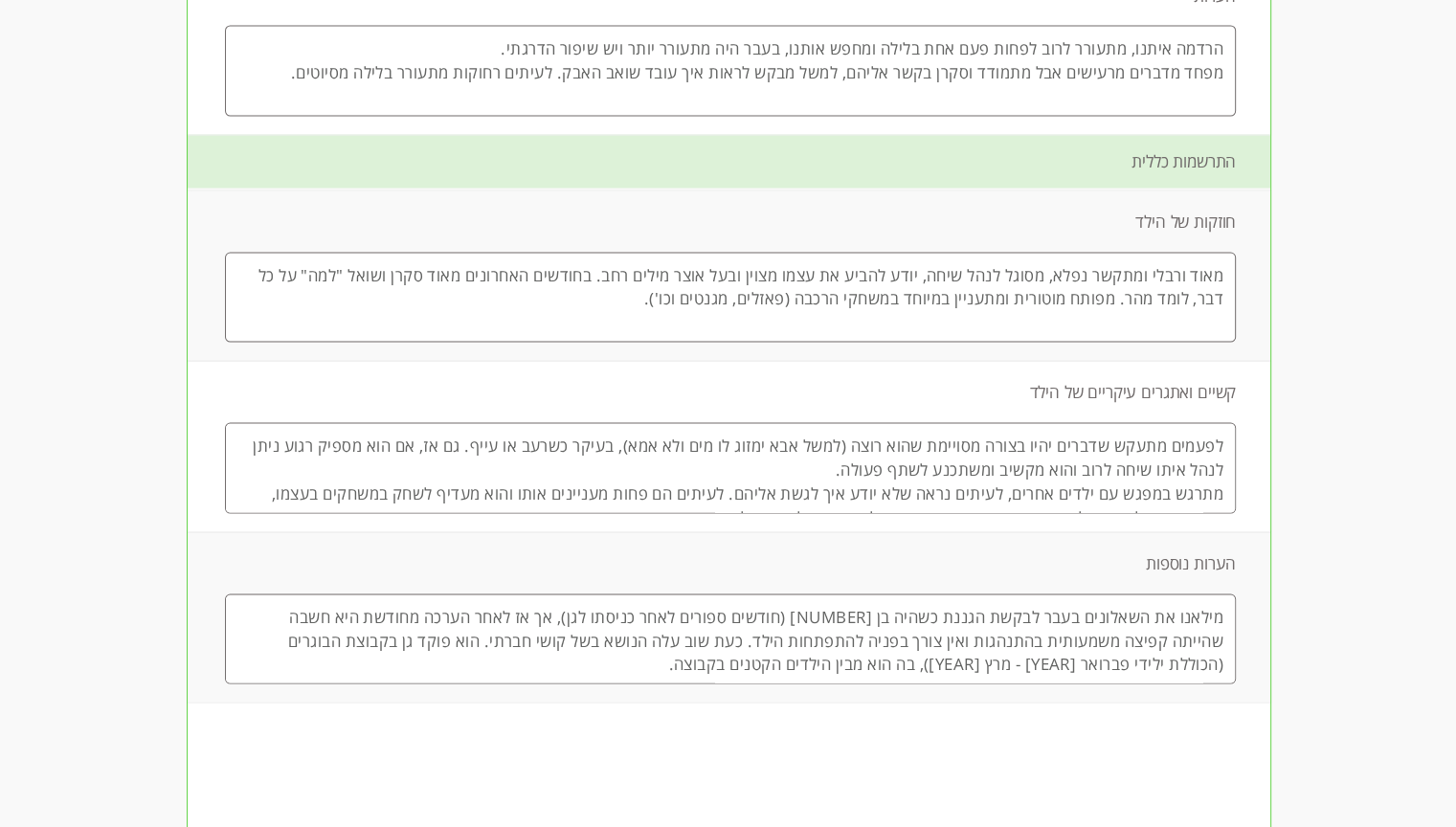 click on "מחשבון מבוסס הסולם ההתפתחותי הישראלי
[NAME] - 2.06 שנים
מעקב דיגיטלי אישי
שאלונים
התראות
דברו איתנו
עברית
English
عربيه
לשמירה  כ PDF
היסטוריה רפואית / התפתחותית
>
שאלונים
סיבת הפניה היריון ולידה סולם התפתחותי סקר התפתחותי ברורים בעבר היסטוריה משפחתית מחלות כרוניות, ניתוחים וסקירת מערכות" at bounding box center [729, -3787] 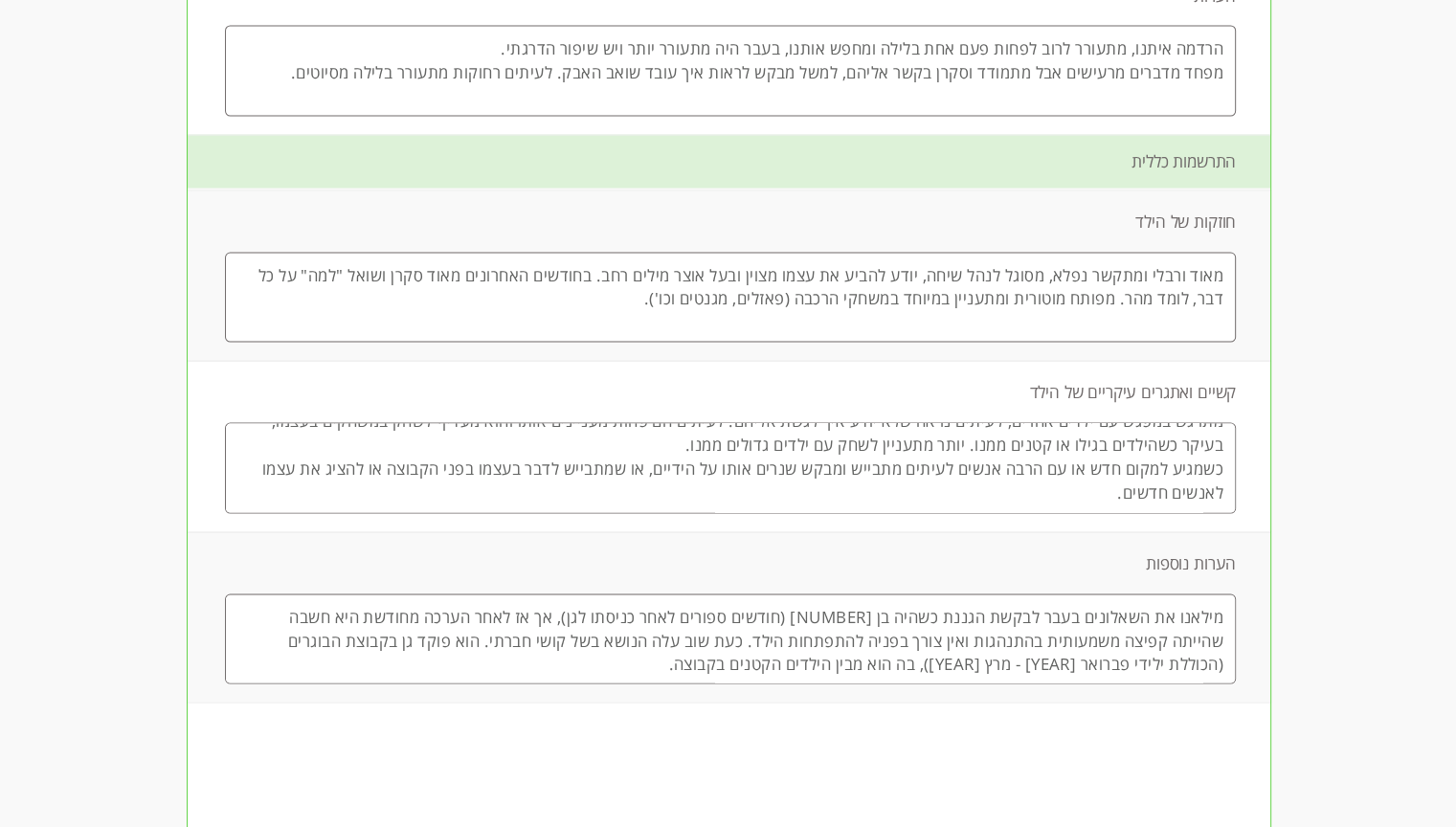 scroll, scrollTop: 77, scrollLeft: 0, axis: vertical 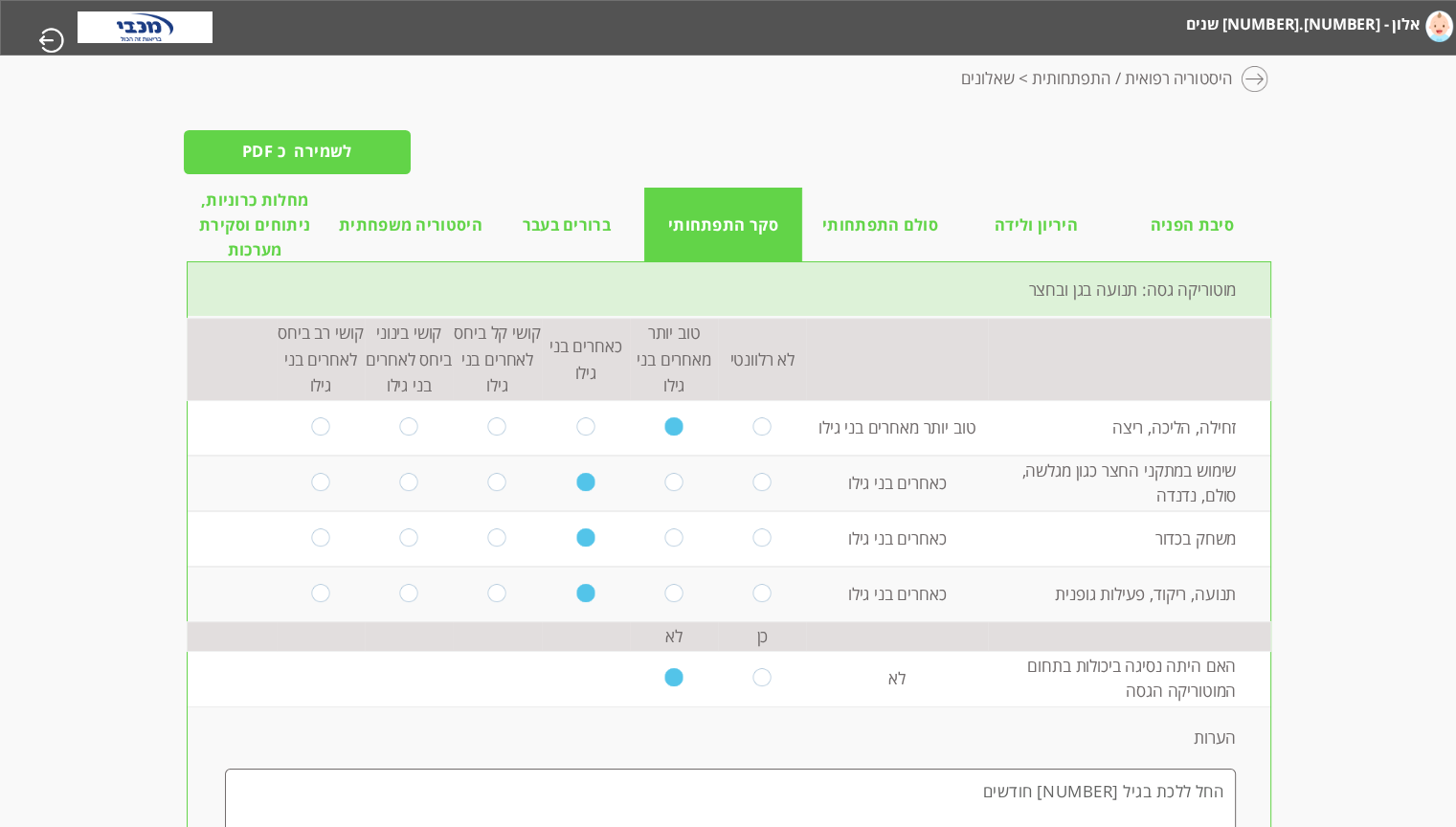 click on "ברורים בעבר" at bounding box center [567, 225] 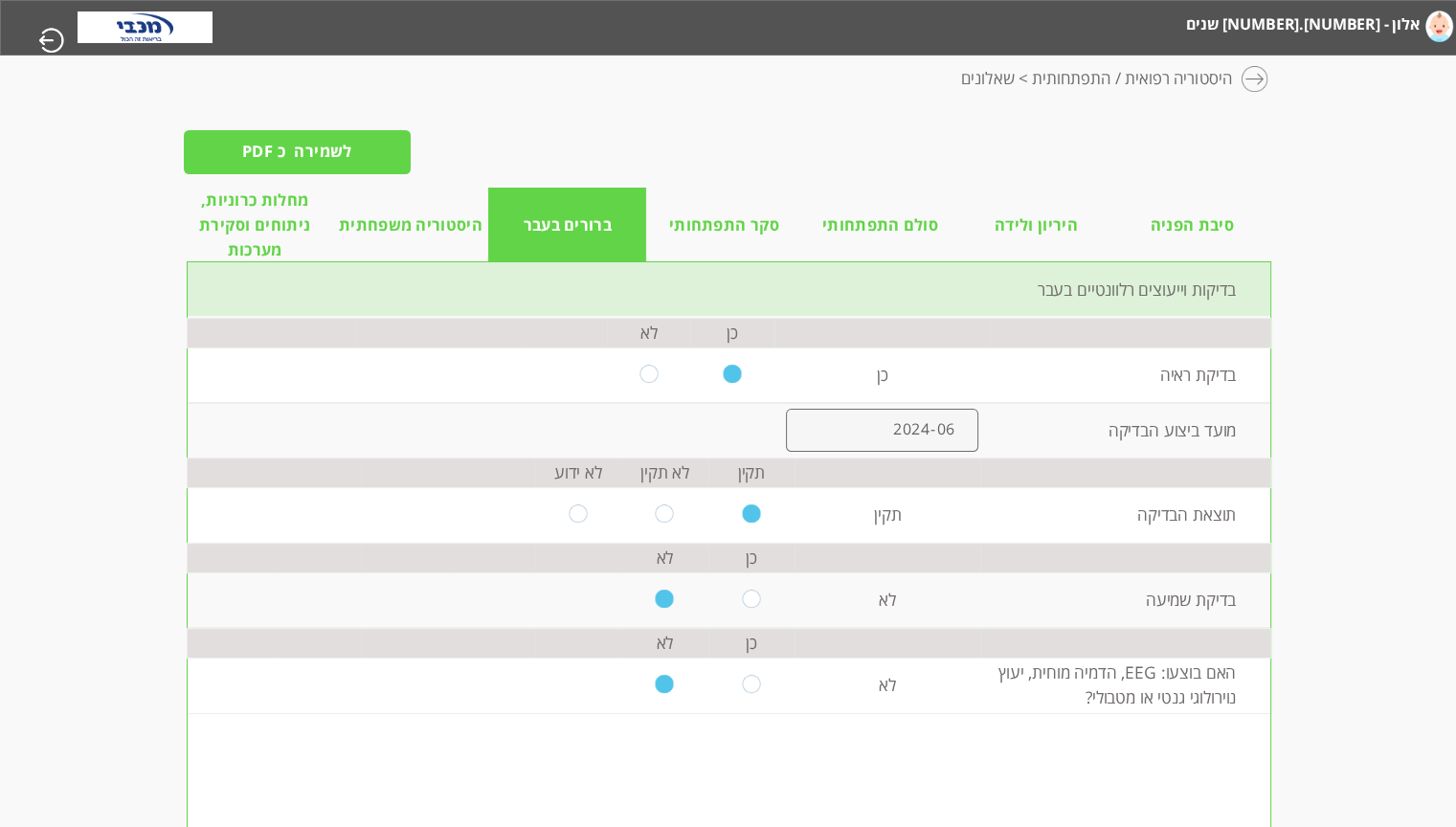 scroll, scrollTop: 23, scrollLeft: -1, axis: both 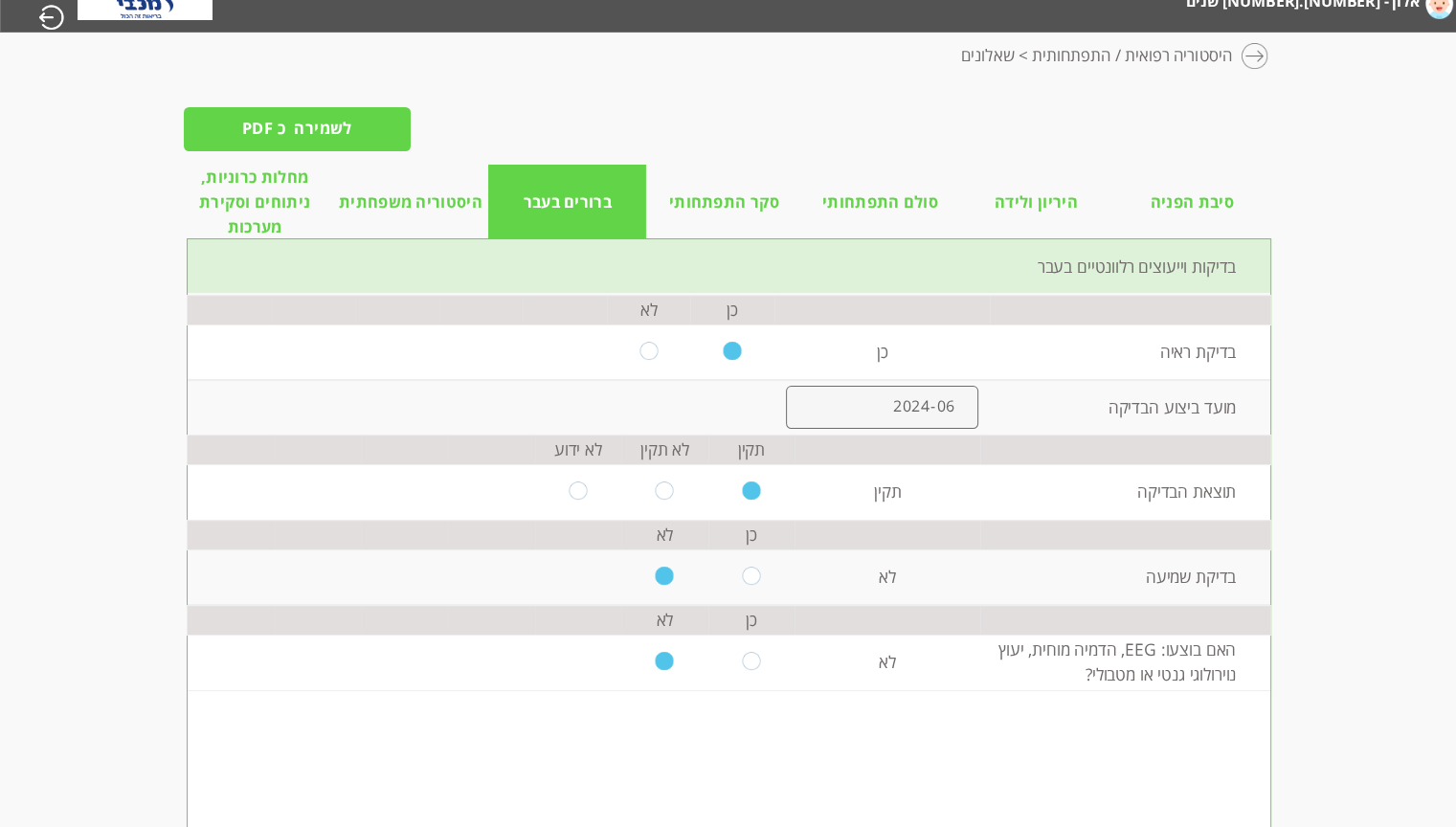 click on "היסטוריה משפחתית" at bounding box center (411, 202) 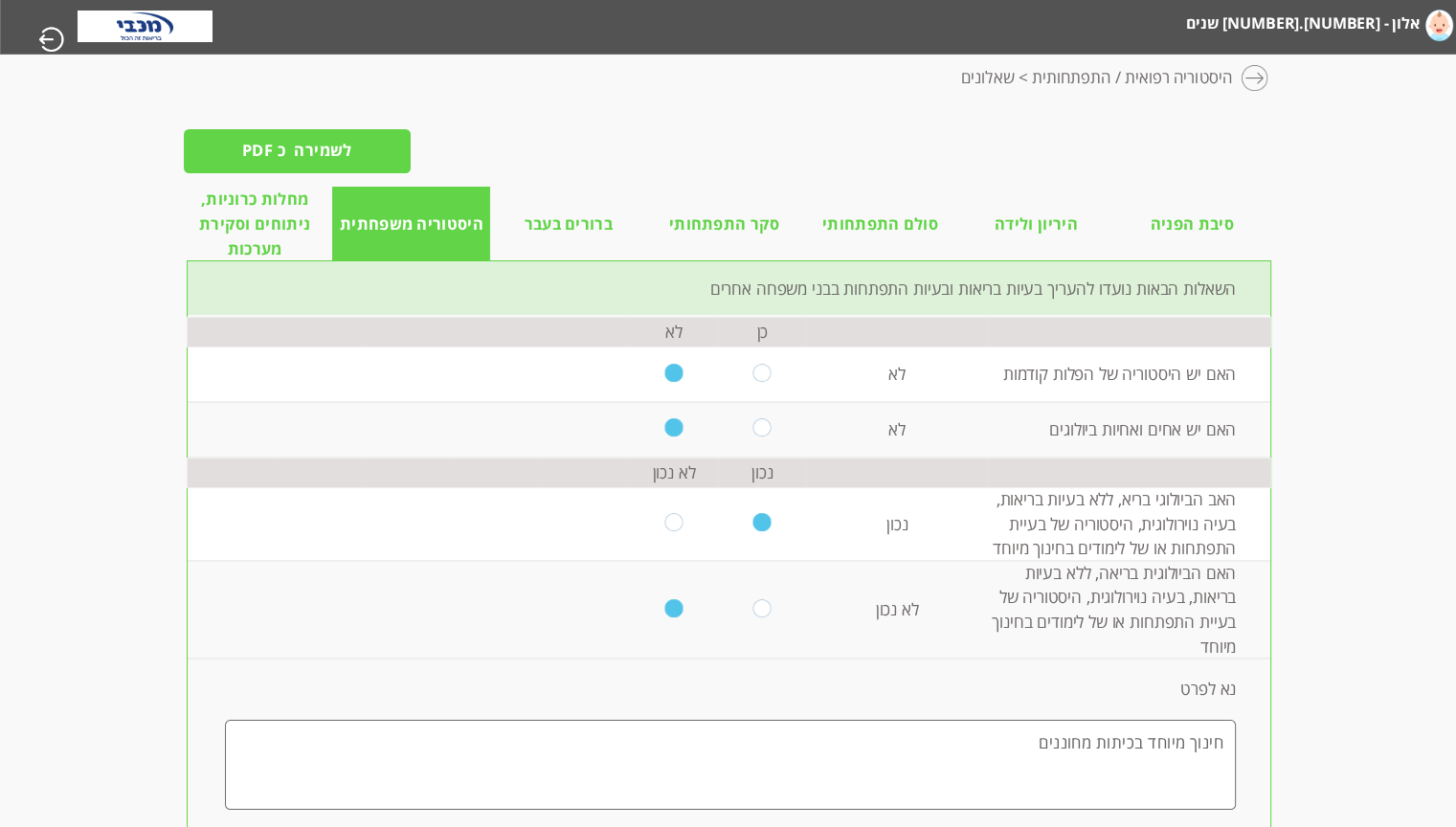 scroll, scrollTop: 0, scrollLeft: -1, axis: horizontal 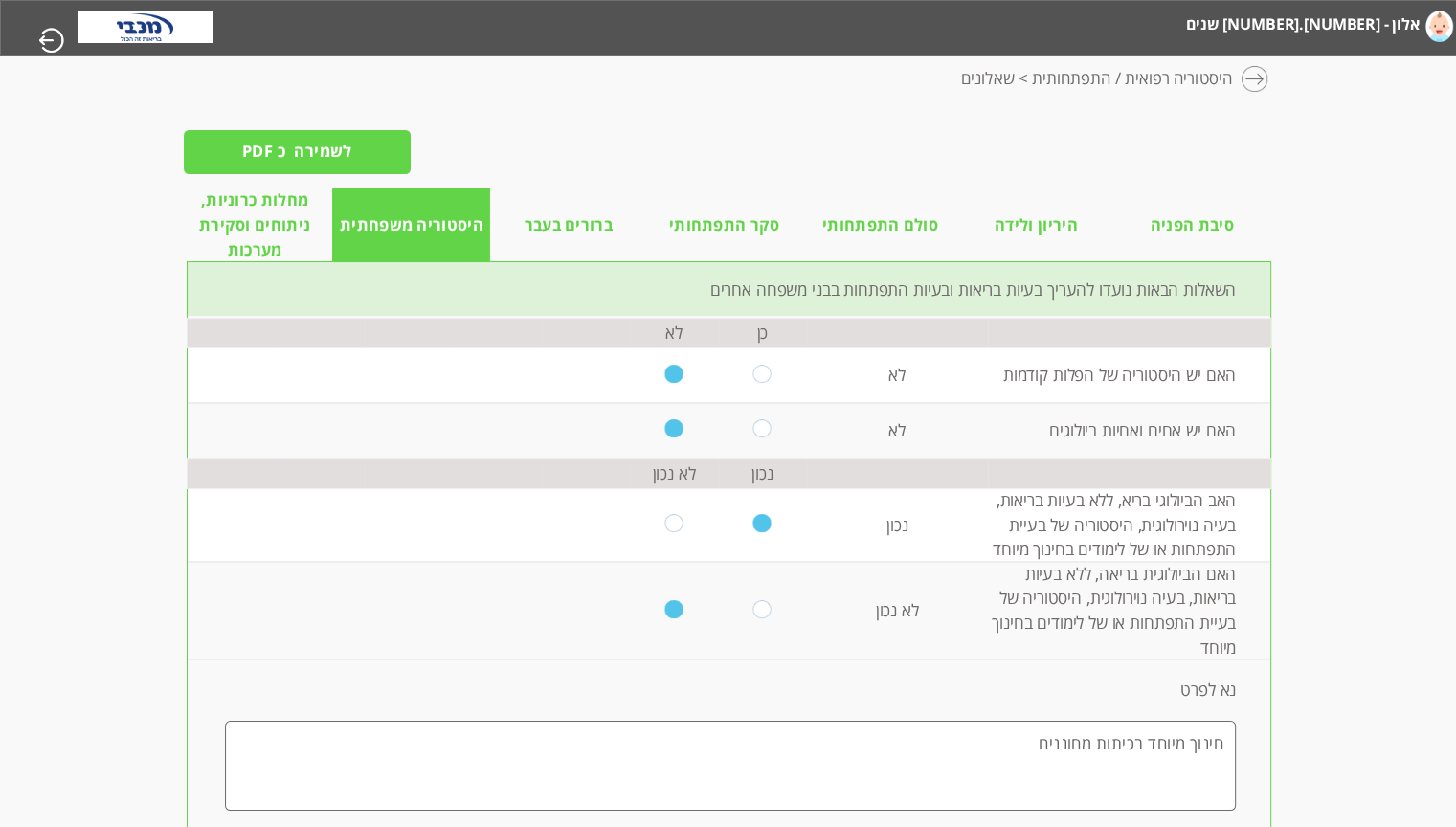 click on "מחשבון מבוסס הסולם ההתפתחותי הישראלי
[NAME] - 2.06 שנים
מעקב דיגיטלי אישי
שאלונים
התראות
דברו איתנו
עברית
English
عربيه
לשמירה  כ PDF
היסטוריה רפואית / התפתחותית
>
שאלונים
סיבת הפניה היריון ולידה סולם התפתחותי סקר התפתחותי ברורים בעבר היסטוריה משפחתית מחלות כרוניות, ניתוחים וסקירת מערכות" at bounding box center [729, 28] 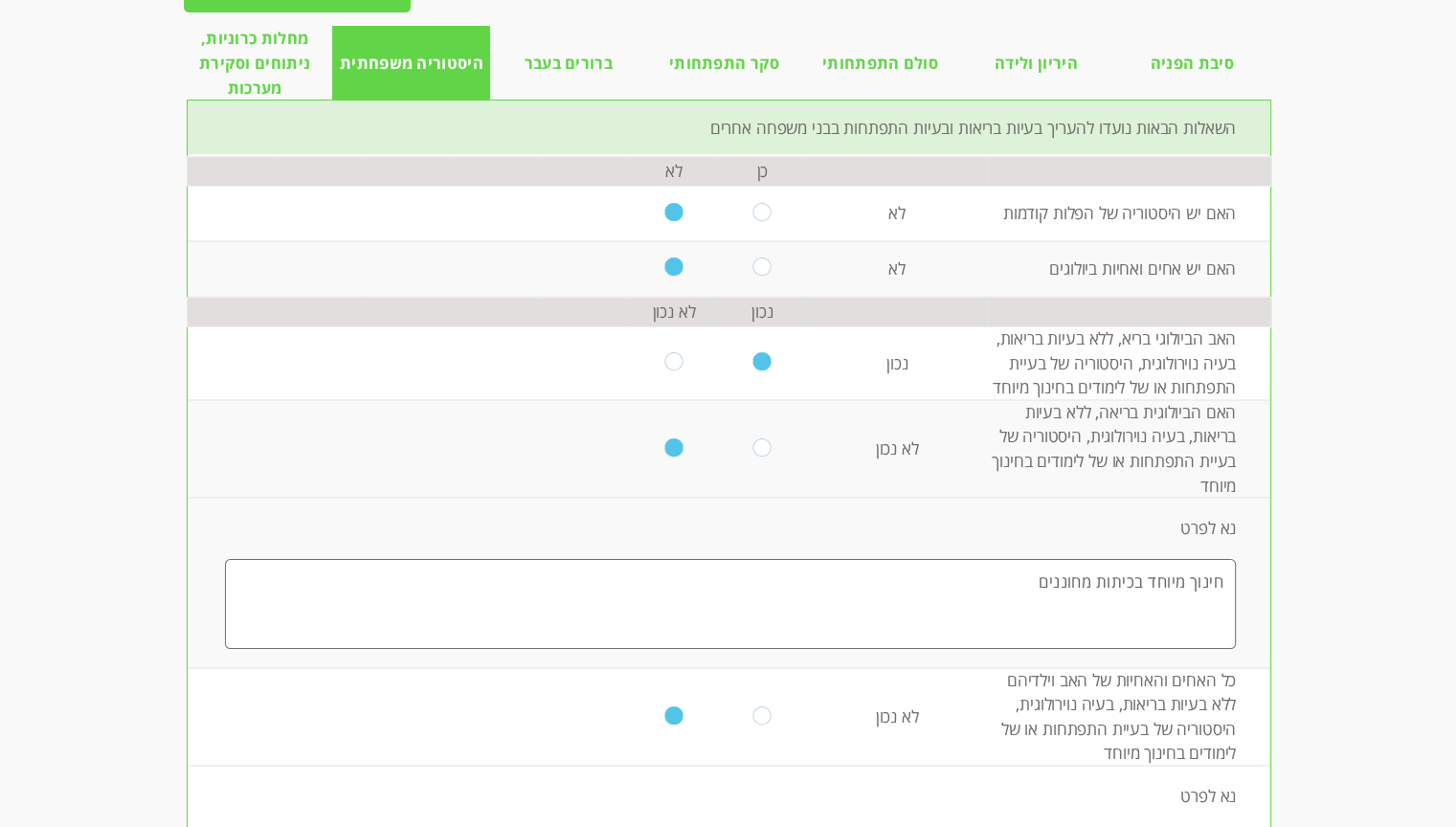 scroll, scrollTop: 0, scrollLeft: -1, axis: horizontal 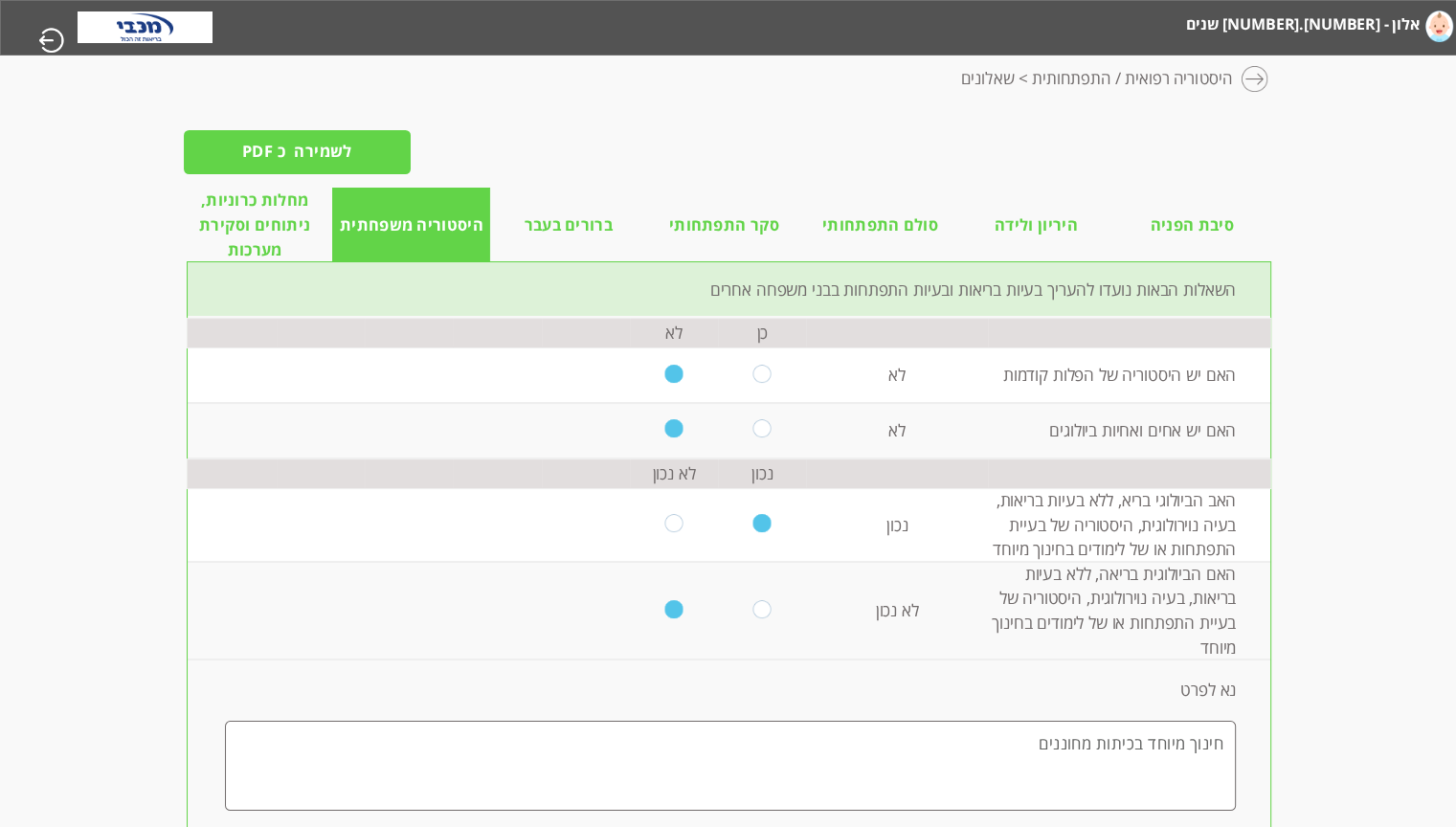 click on "מחלות כרוניות, ניתוחים וסקירת מערכות" at bounding box center (255, 225) 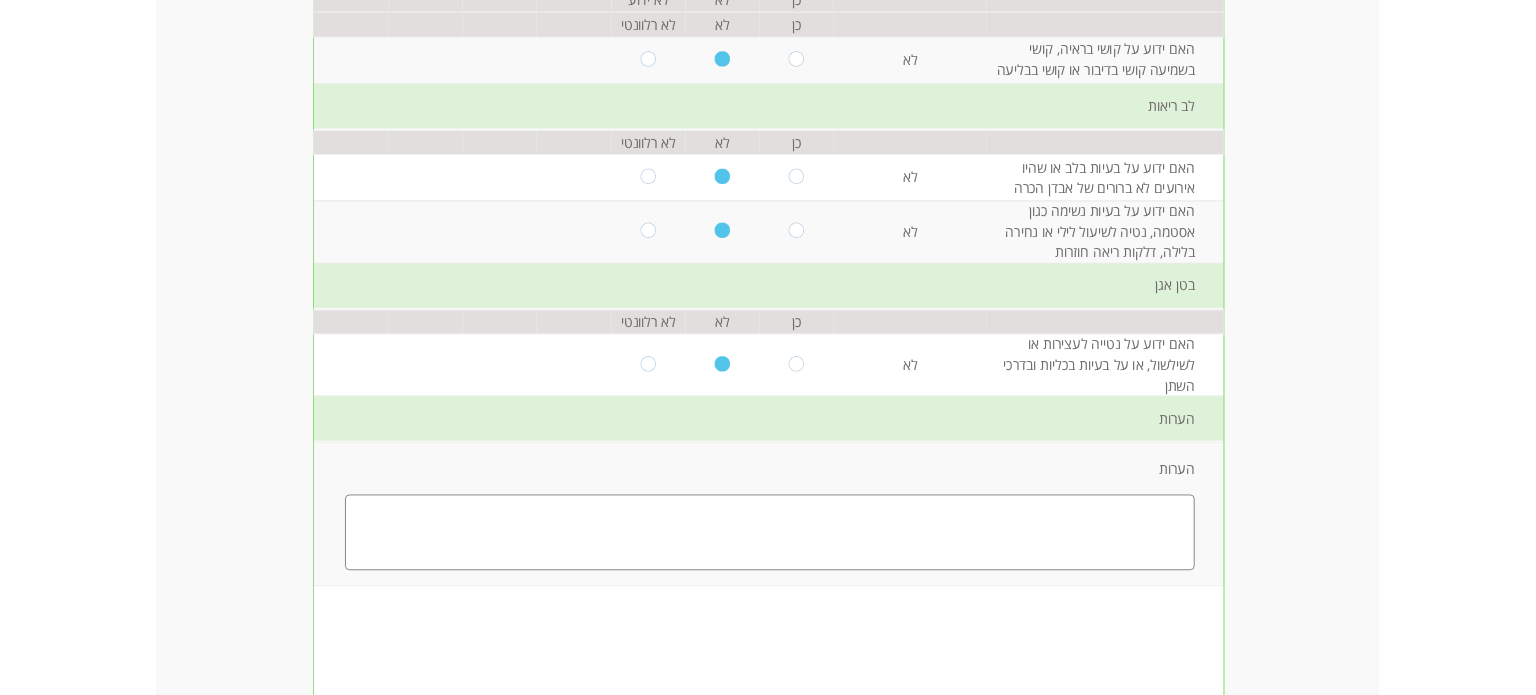 scroll, scrollTop: 0, scrollLeft: -1, axis: horizontal 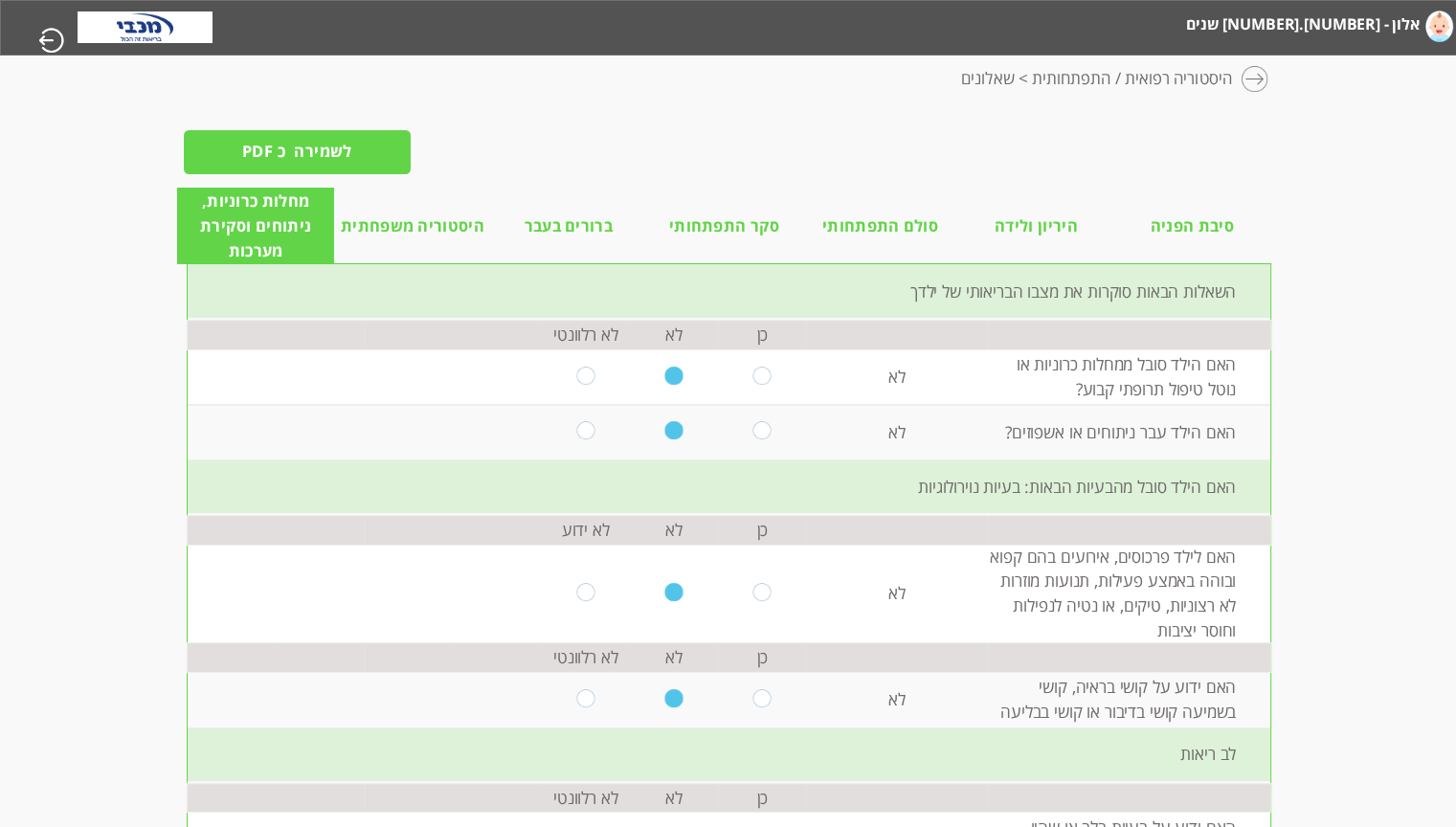 click on "לשמירה  כ PDF" at bounding box center [298, 152] 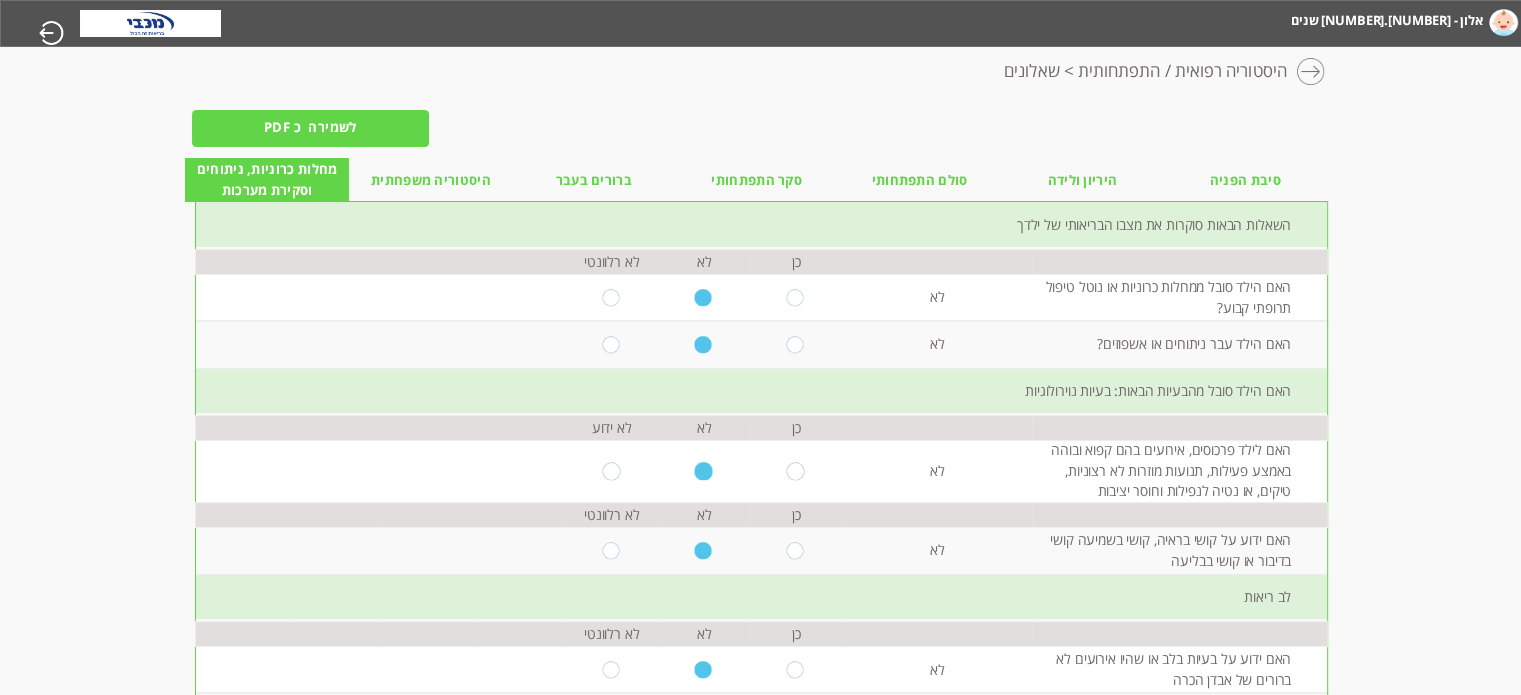click on "סיבת הפניה" at bounding box center (1245, 180) 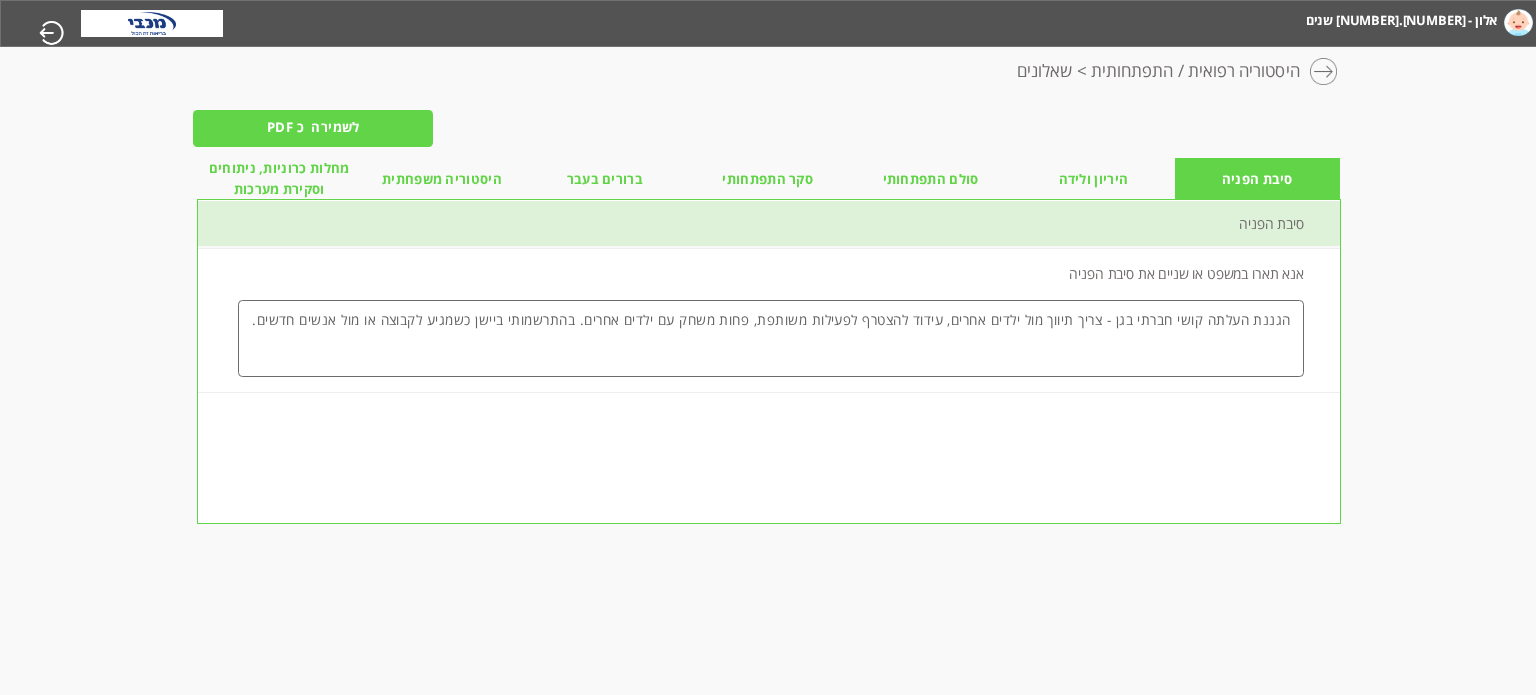 click on "מחשבון מבוסס הסולם ההתפתחותי הישראלי
[NAME] - 2.06 שנים
מעקב דיגיטלי אישי
שאלונים
התראות
דברו איתנו
עברית
English
عربيه
לשמירה  כ PDF
היסטוריה רפואית / התפתחותית
>
שאלונים
סיבת הפניה היריון ולידה סולם התפתחותי סקר התפתחותי ברורים בעבר היסטוריה משפחתית מחלות כרוניות, ניתוחים וסקירת מערכות" at bounding box center [770, 23] 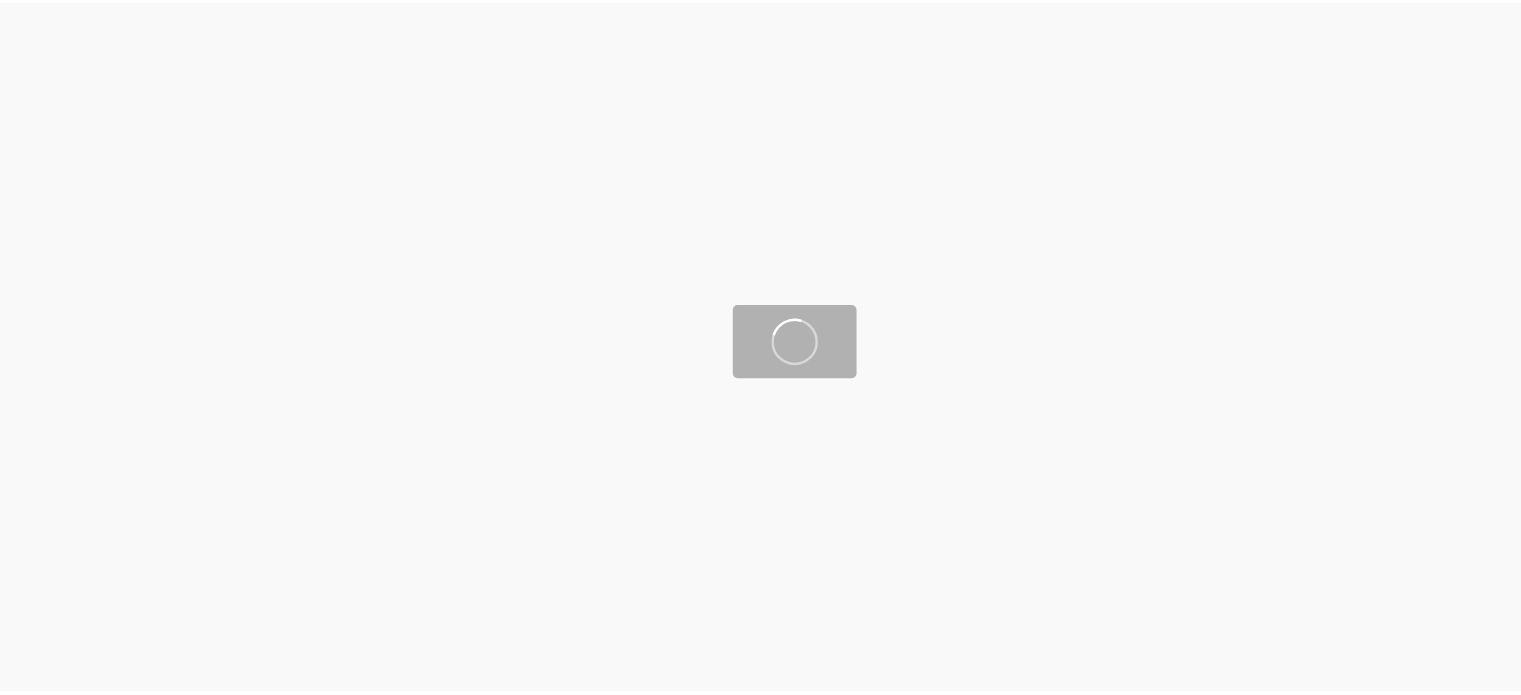 scroll, scrollTop: 0, scrollLeft: 0, axis: both 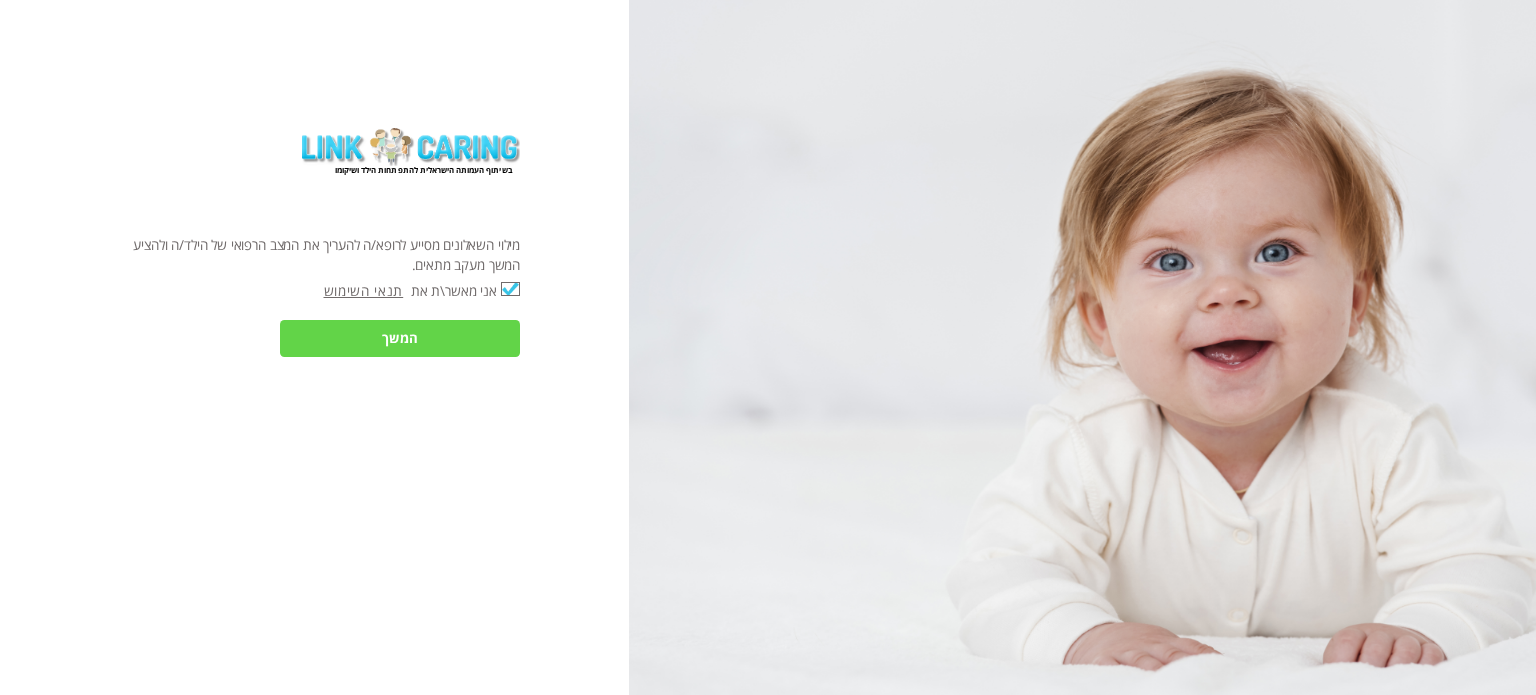 checkbox on "true" 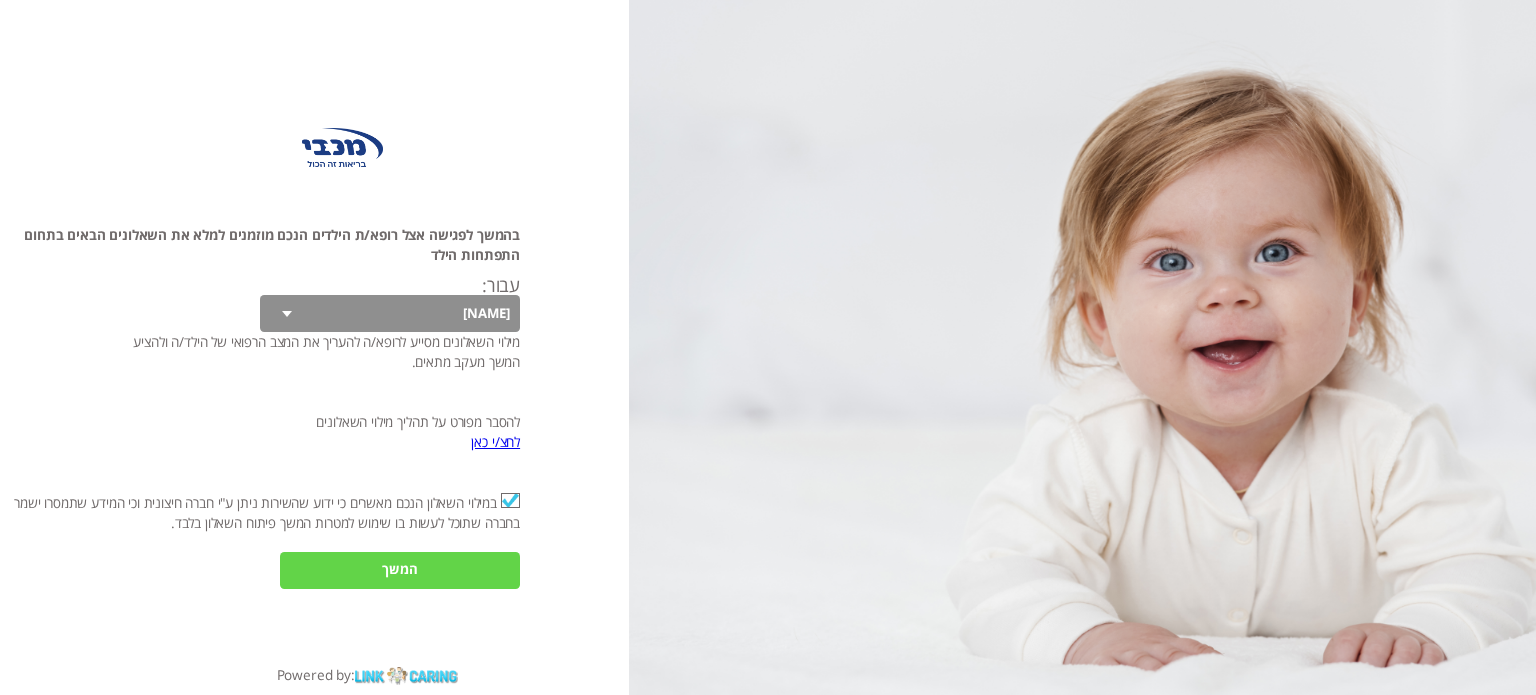 click on "המשך" at bounding box center [400, 570] 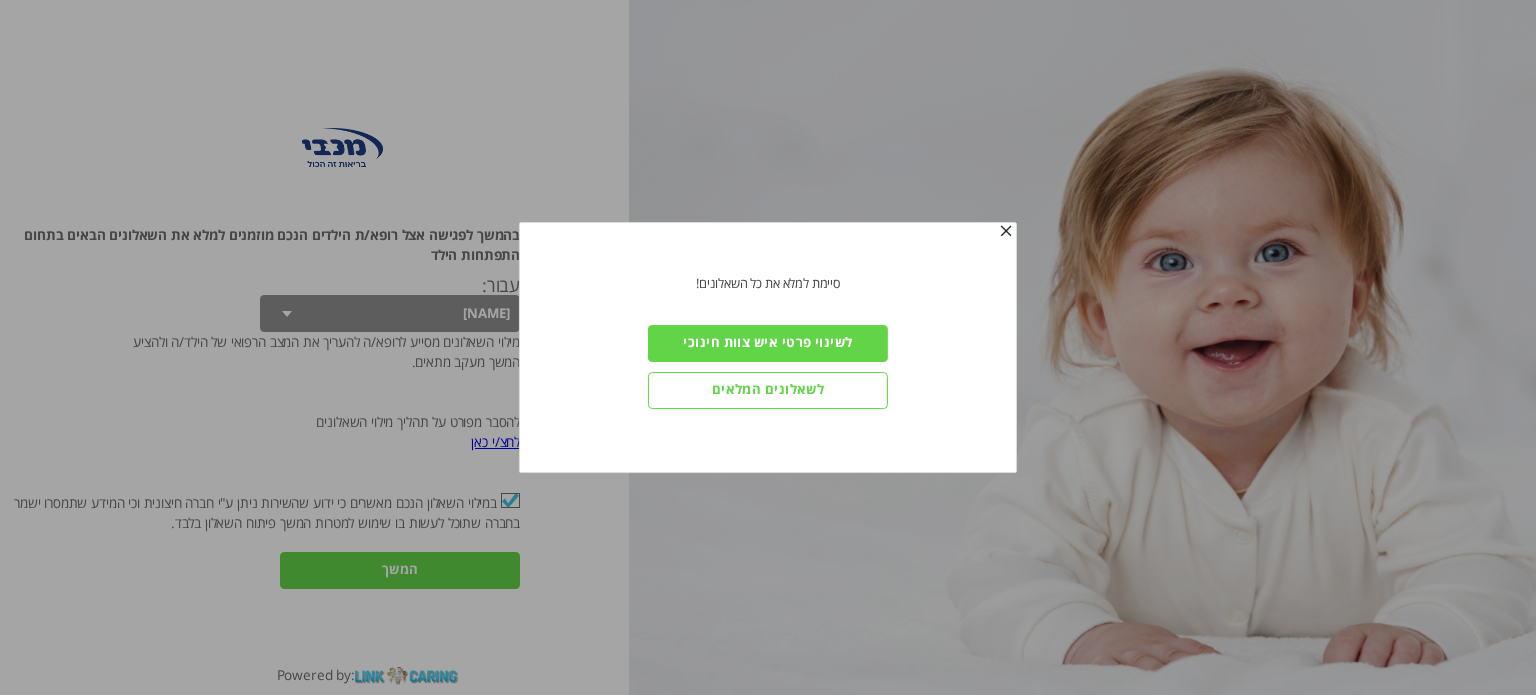 click on "לשאלונים המלאים" at bounding box center [768, 390] 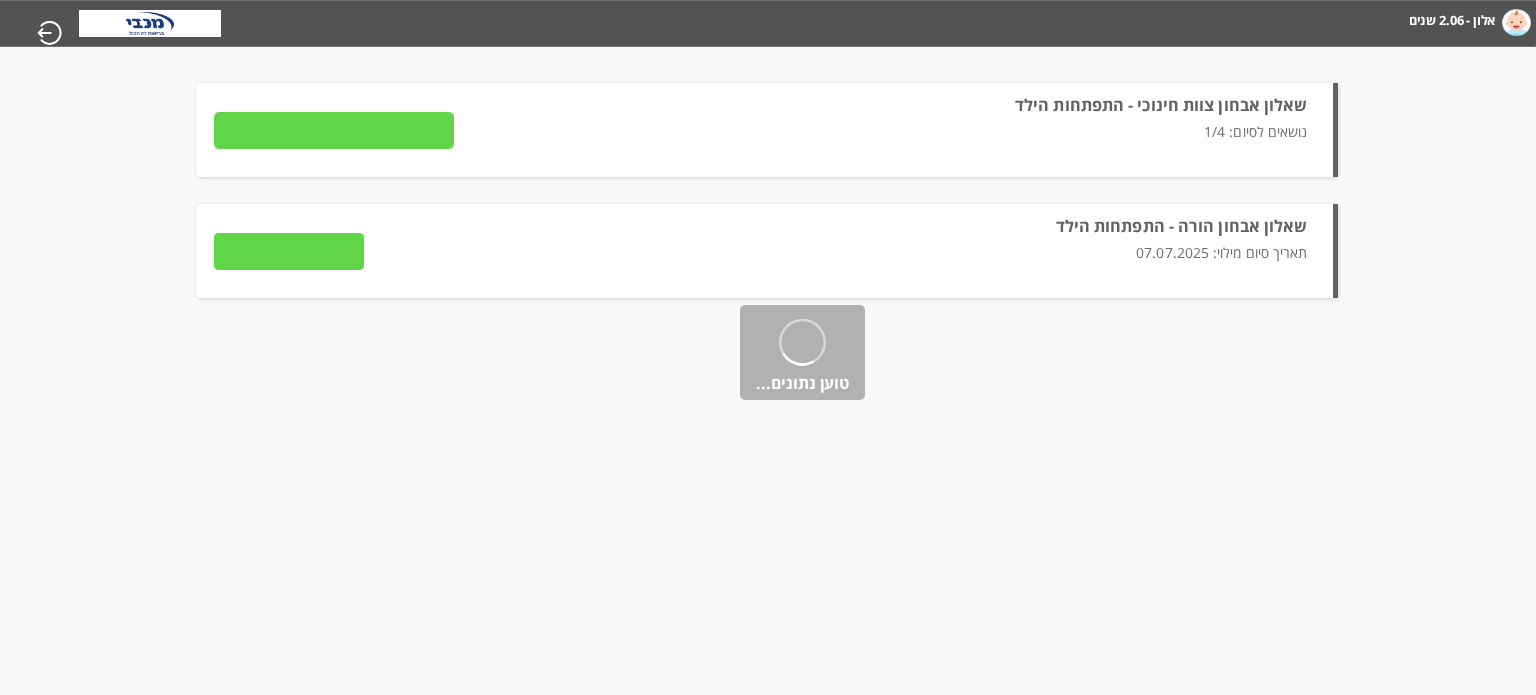 type on "פרטים" 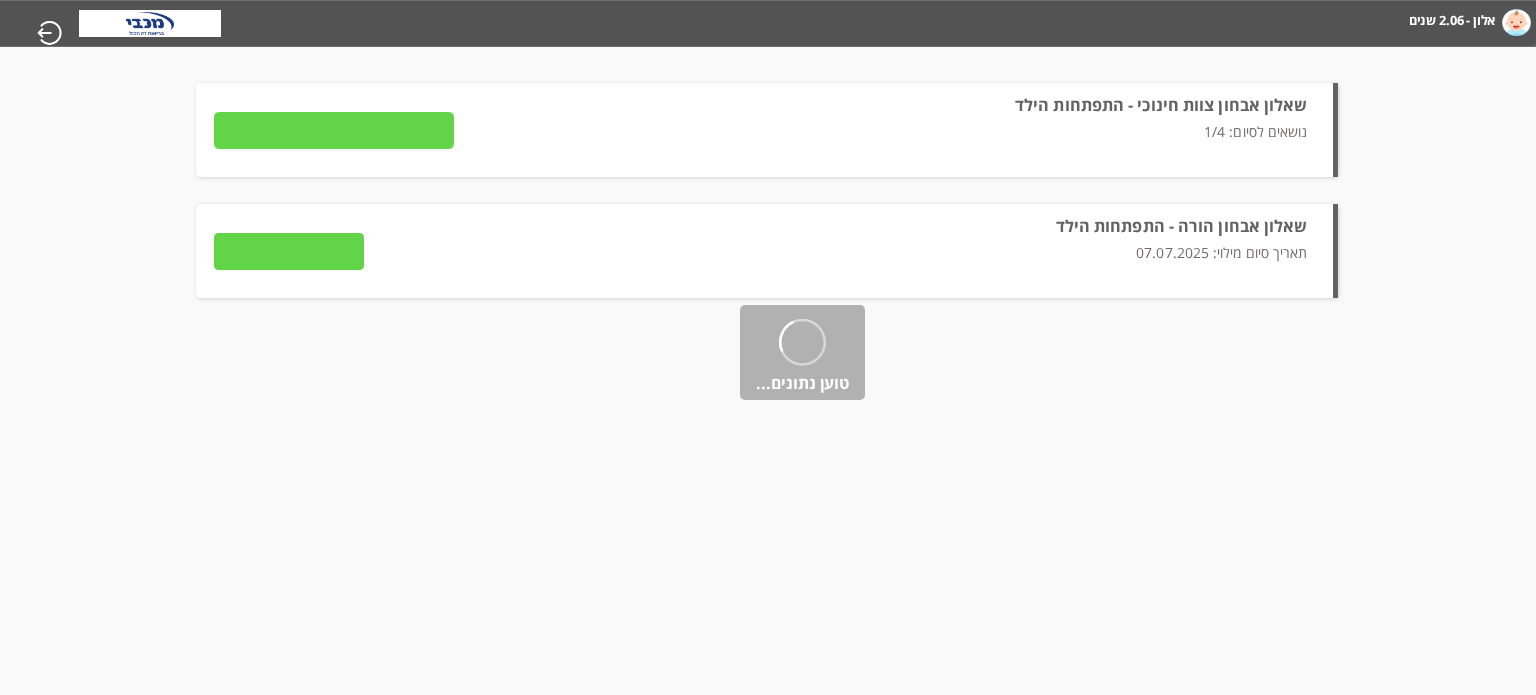 type on "לצפייה בתשובות" 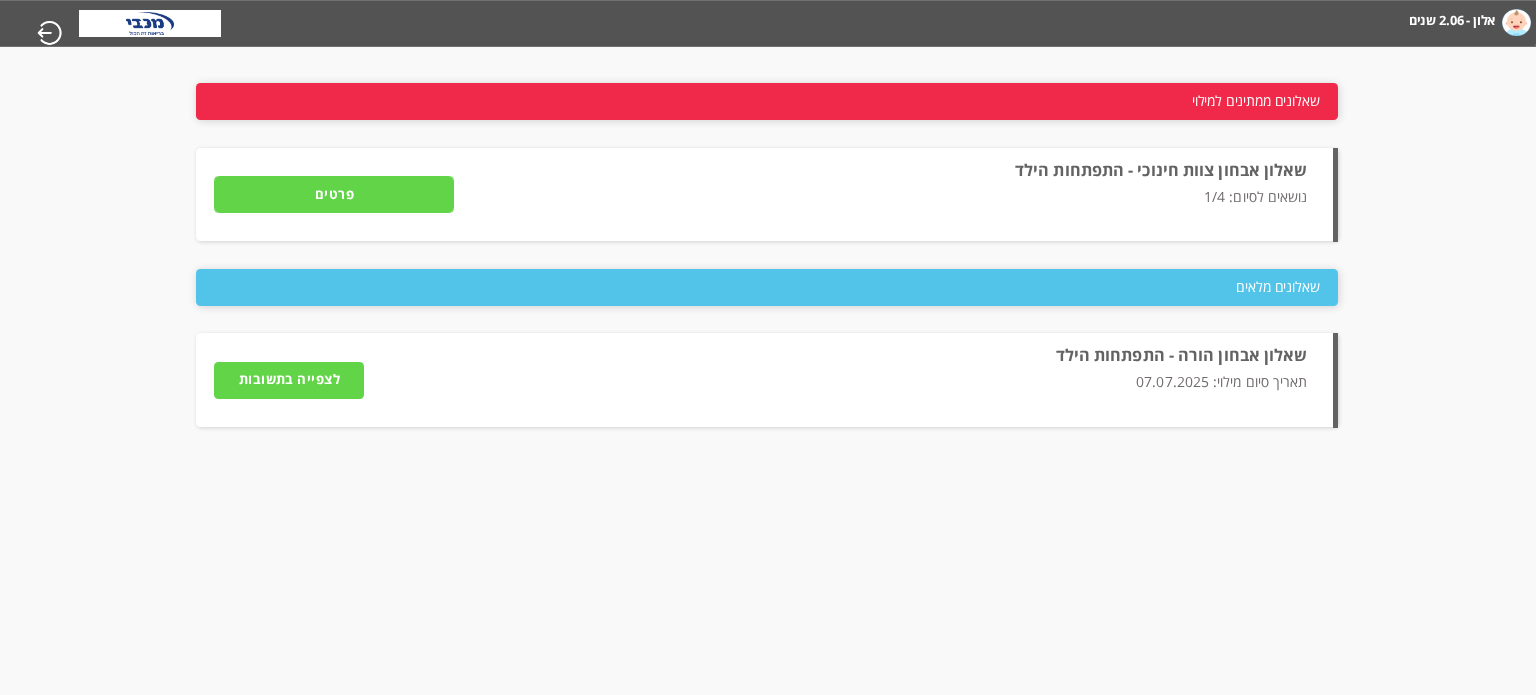 click on "לצפייה בתשובות" at bounding box center [289, 380] 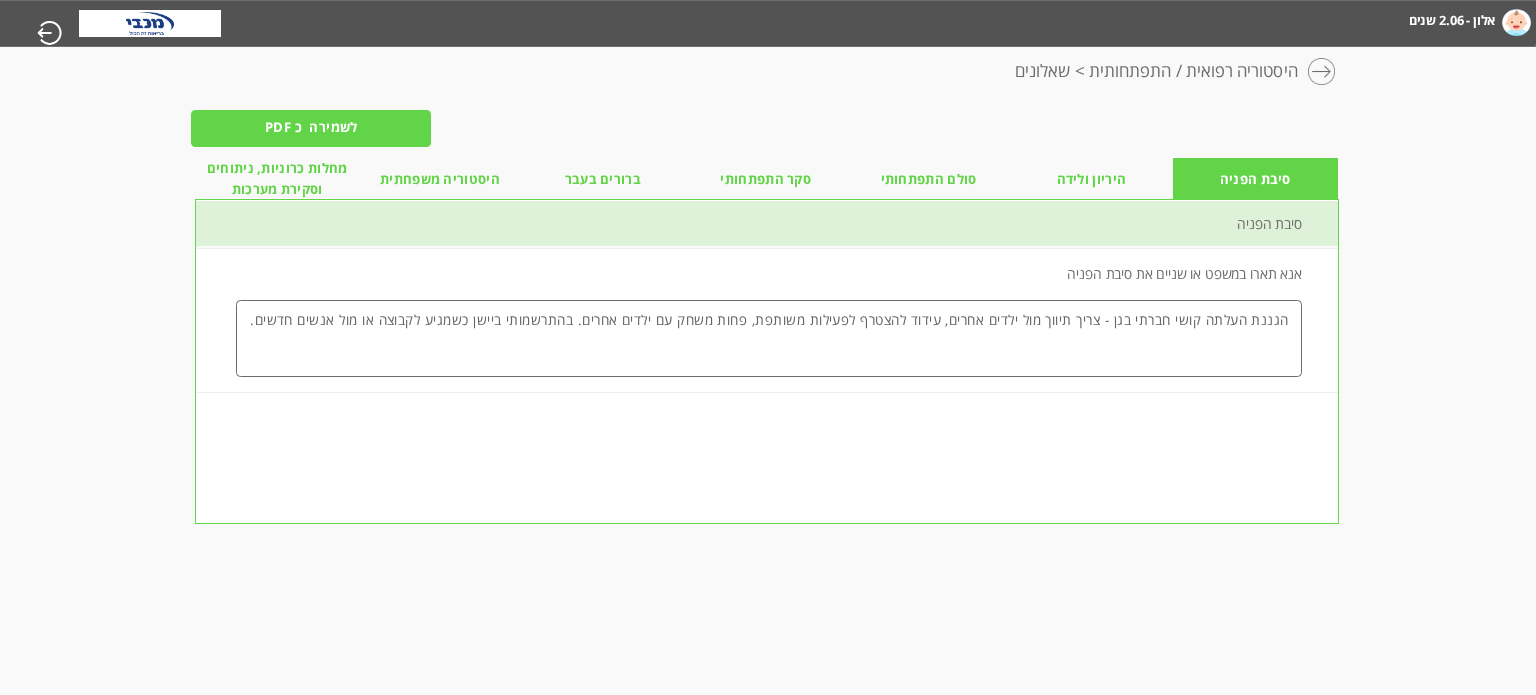 click on "היריון ולידה" at bounding box center [1092, 179] 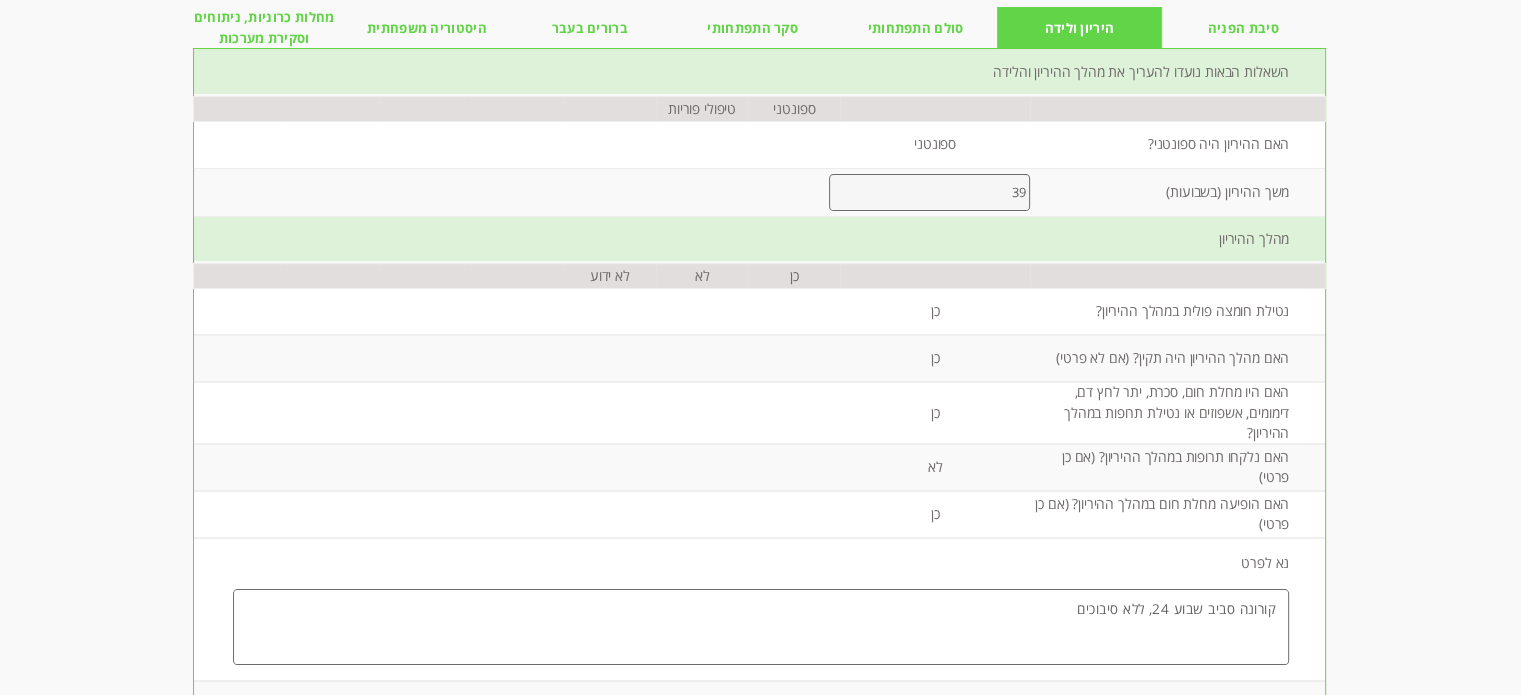 scroll, scrollTop: 150, scrollLeft: 0, axis: vertical 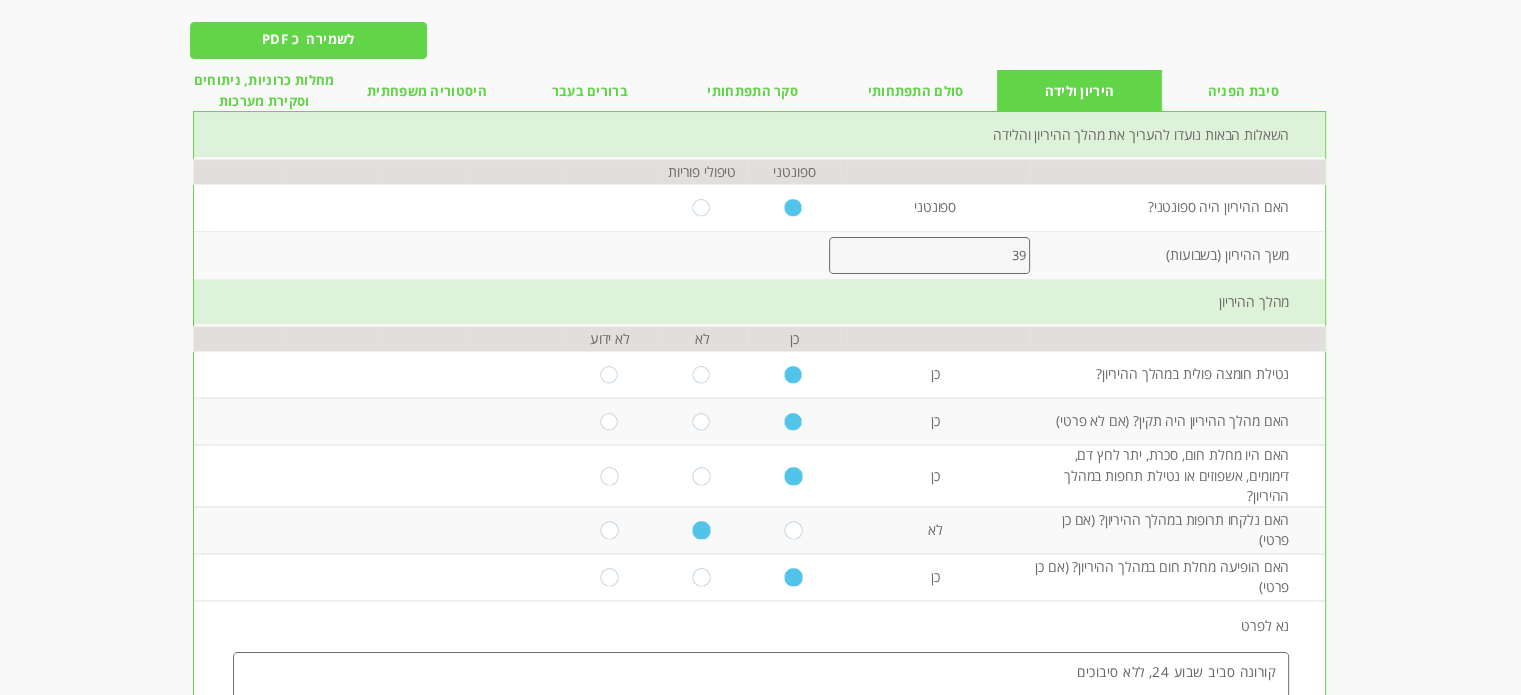 drag, startPoint x: 1384, startPoint y: 195, endPoint x: 1378, endPoint y: 186, distance: 10.816654 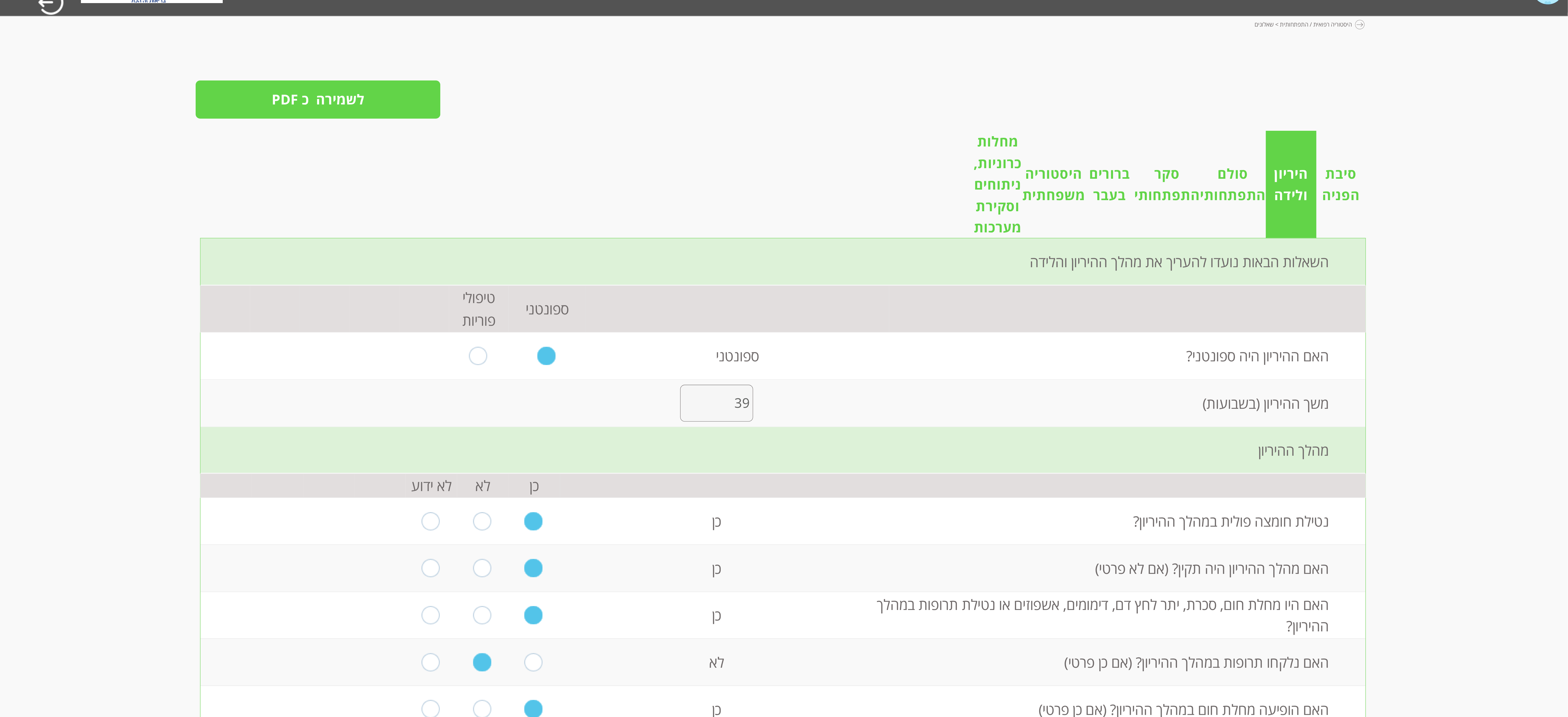 scroll, scrollTop: 24, scrollLeft: 0, axis: vertical 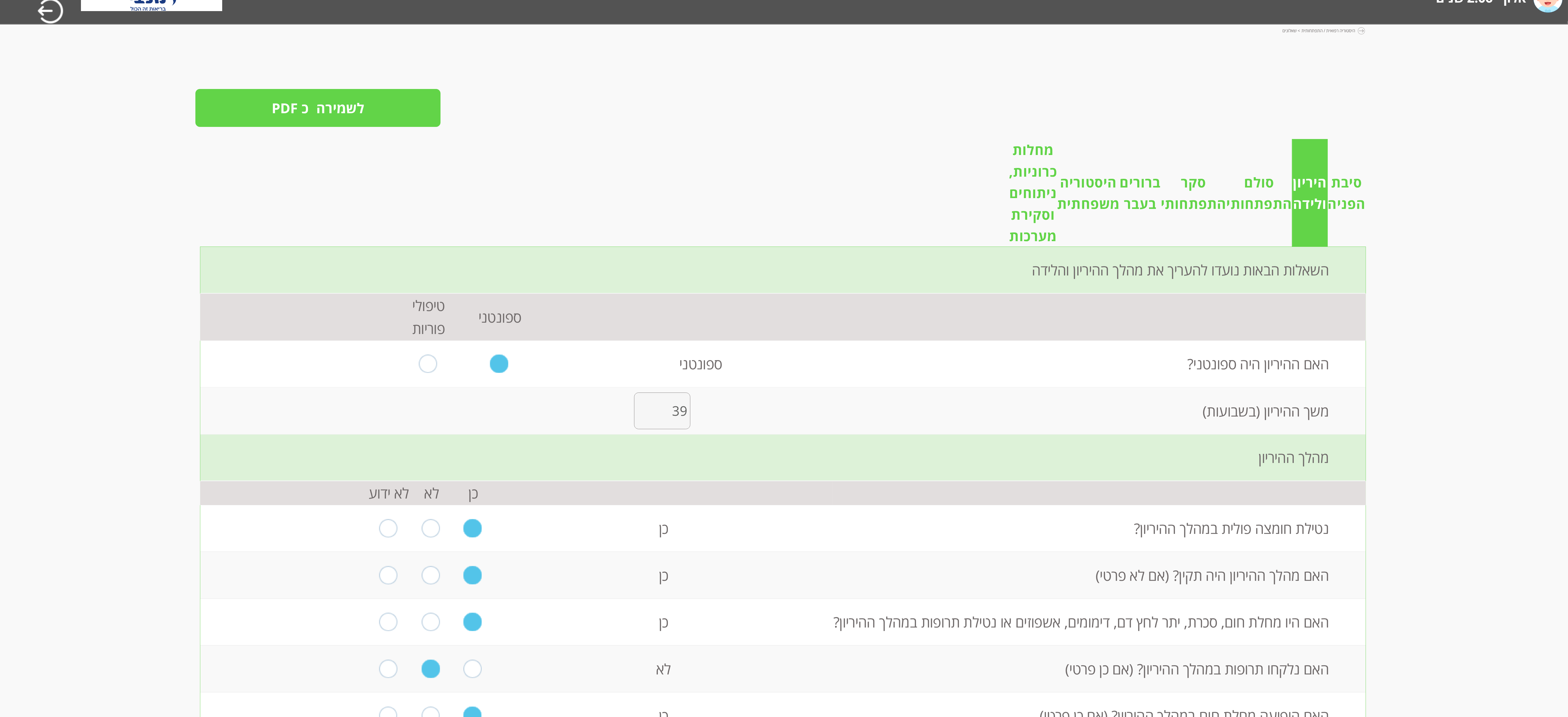 drag, startPoint x: 384, startPoint y: 0, endPoint x: 912, endPoint y: 223, distance: 573.1605 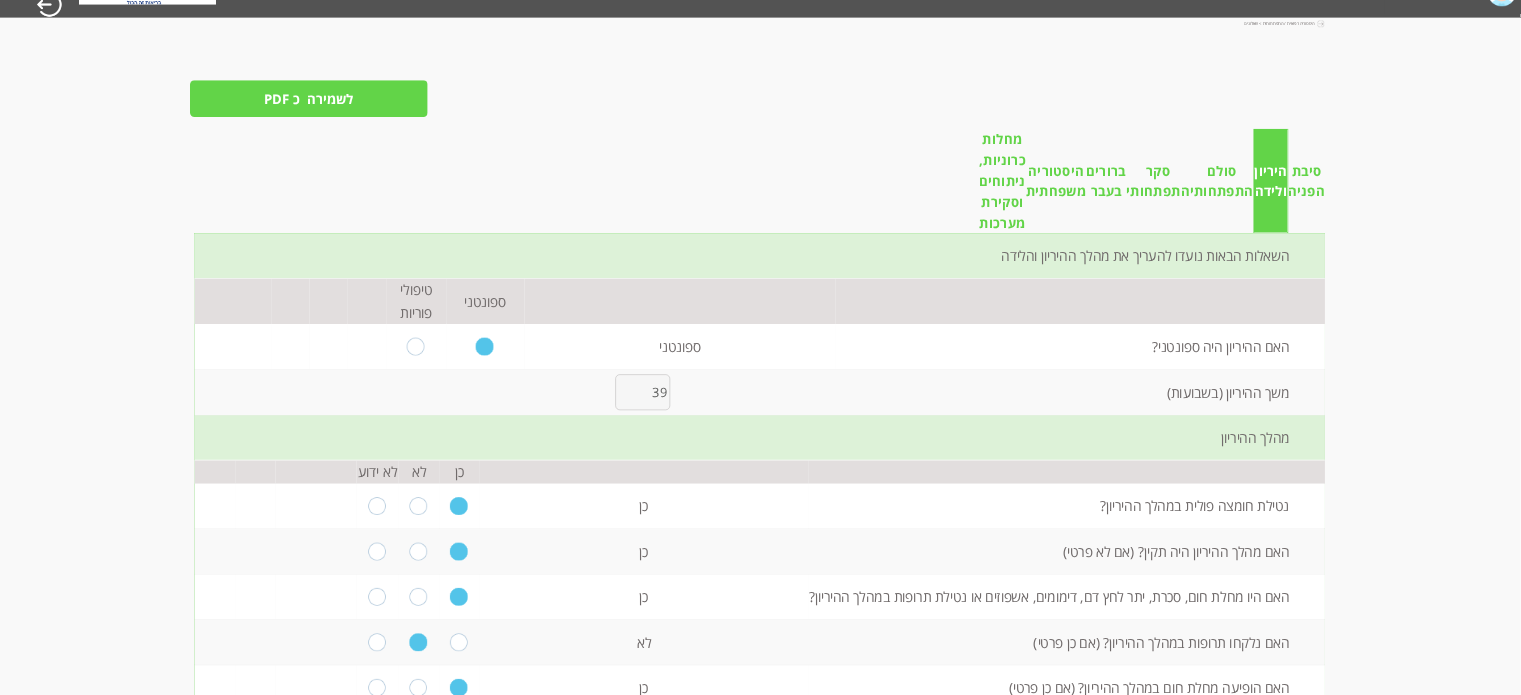 scroll, scrollTop: 0, scrollLeft: 0, axis: both 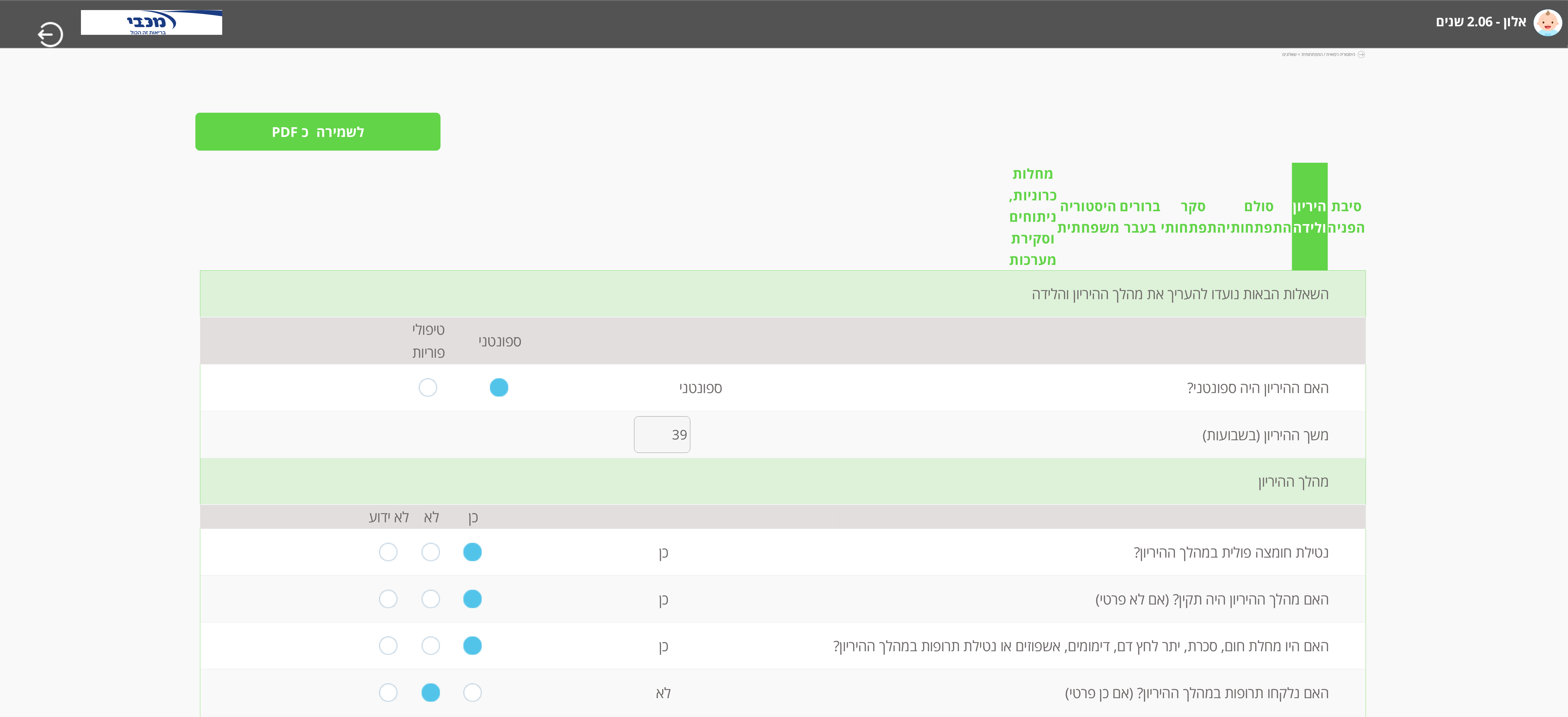 click on "סולם התפתחותי" at bounding box center [1259, 217] 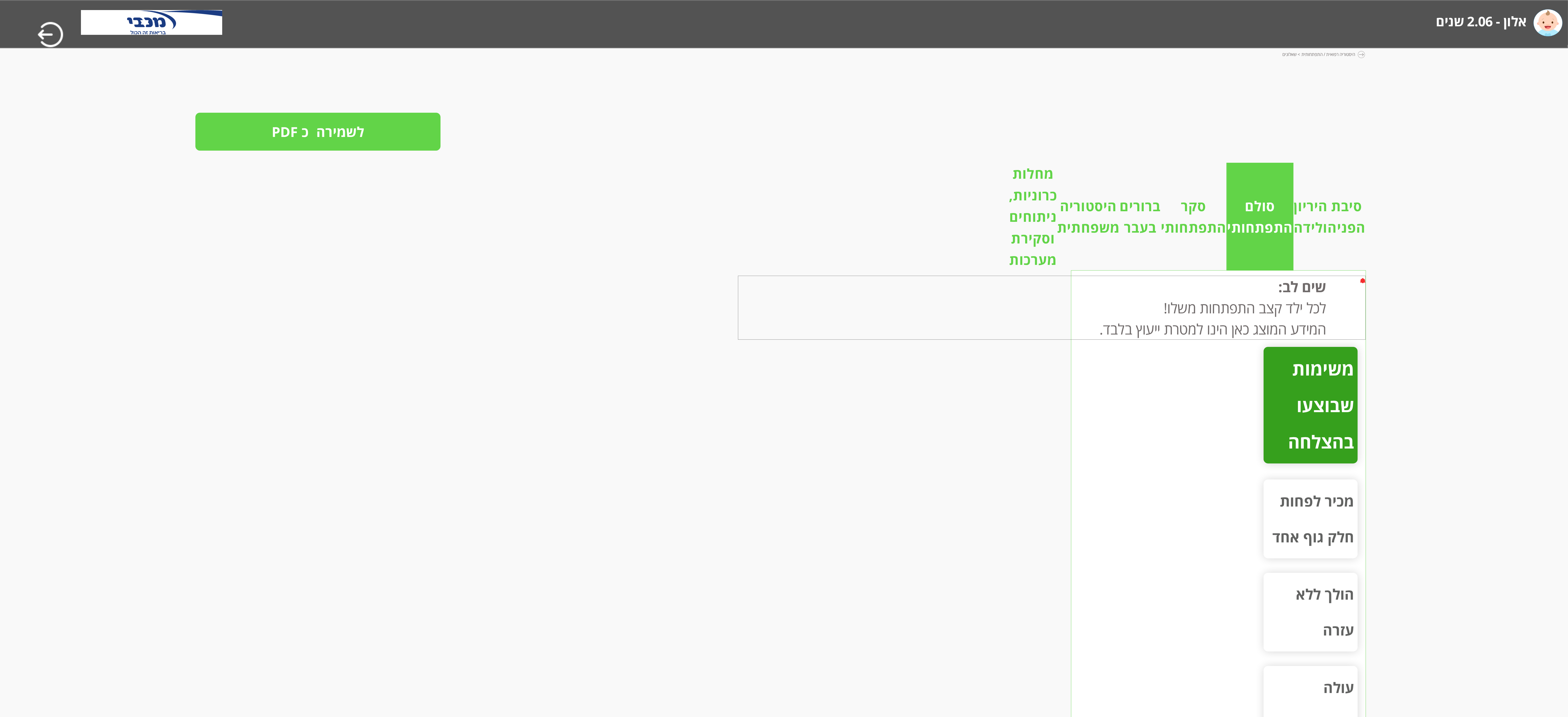 drag, startPoint x: 1461, startPoint y: 160, endPoint x: 1561, endPoint y: -62, distance: 243.48306 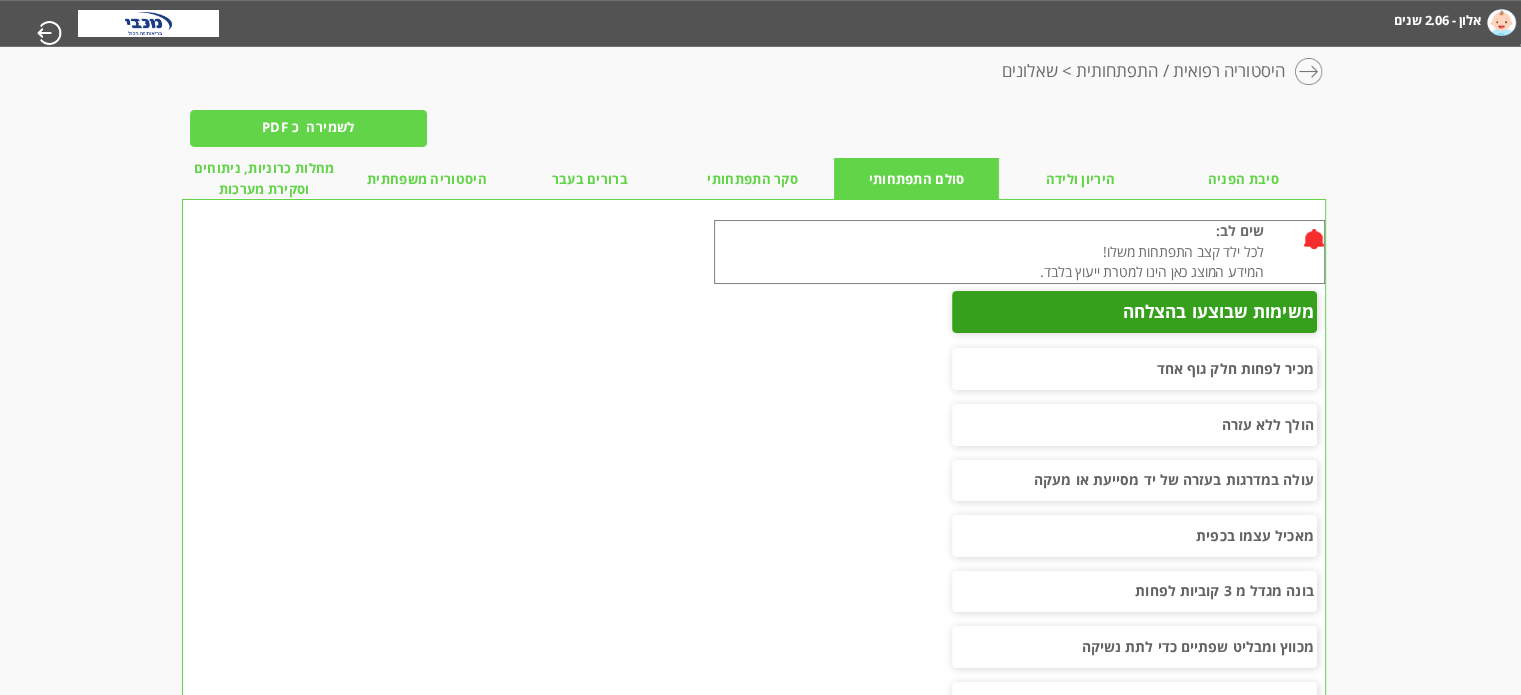 drag, startPoint x: 6054, startPoint y: -241, endPoint x: 659, endPoint y: 503, distance: 5446.059 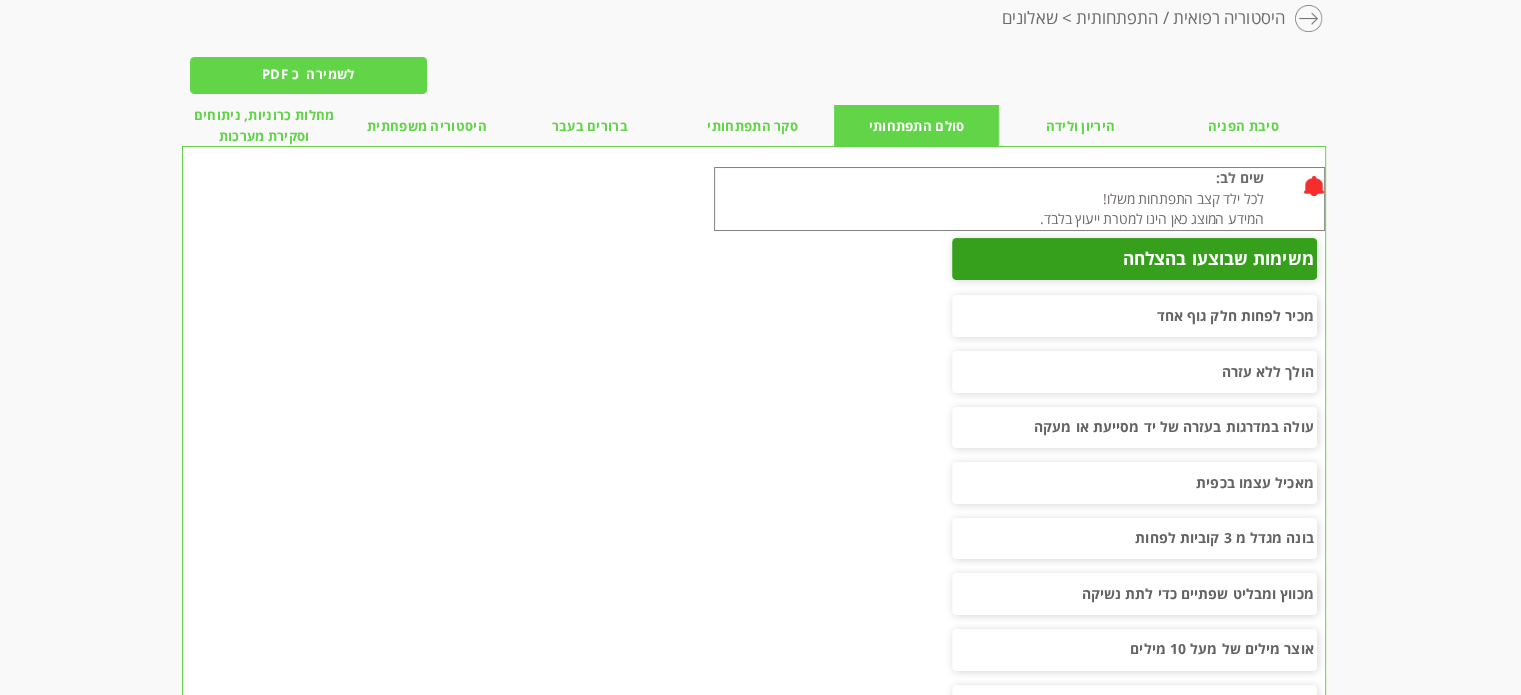 scroll, scrollTop: 0, scrollLeft: 0, axis: both 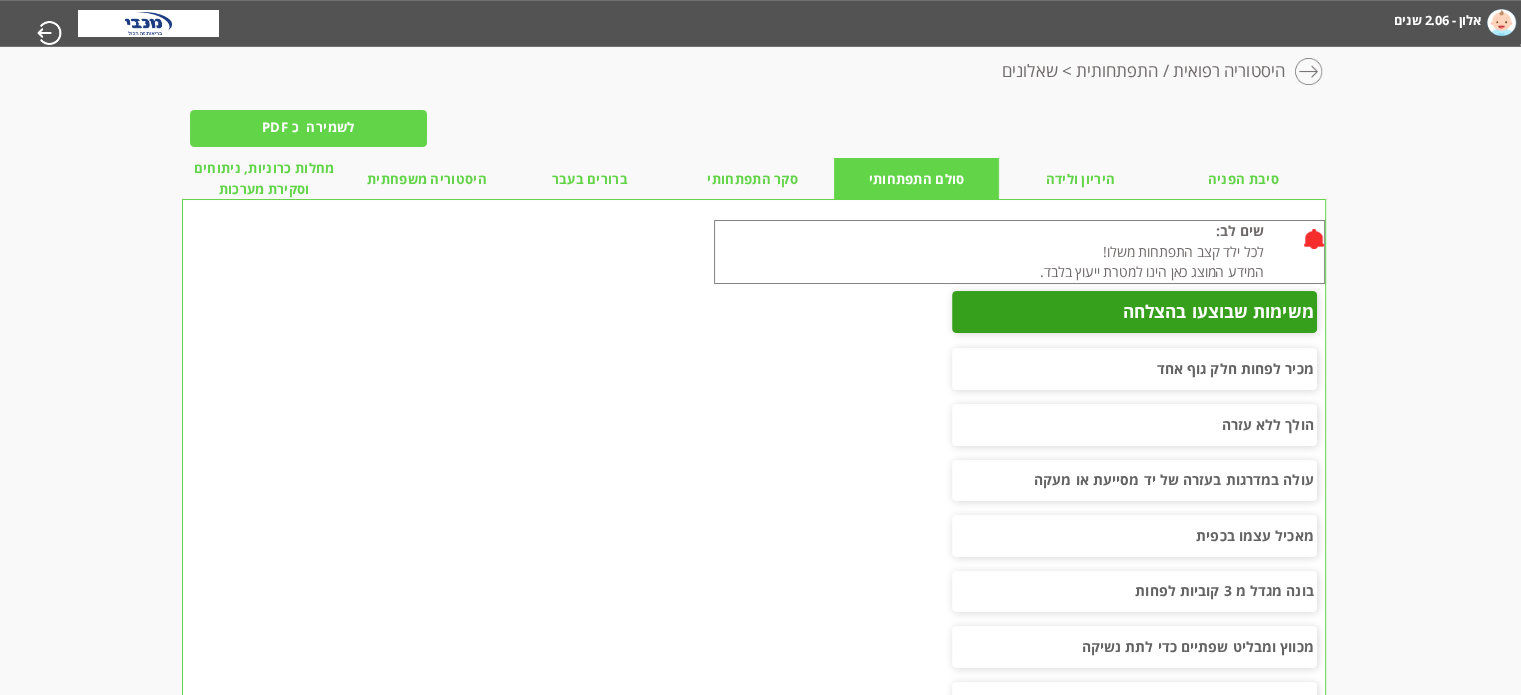 click on "סקר התפתחותי" at bounding box center [752, 179] 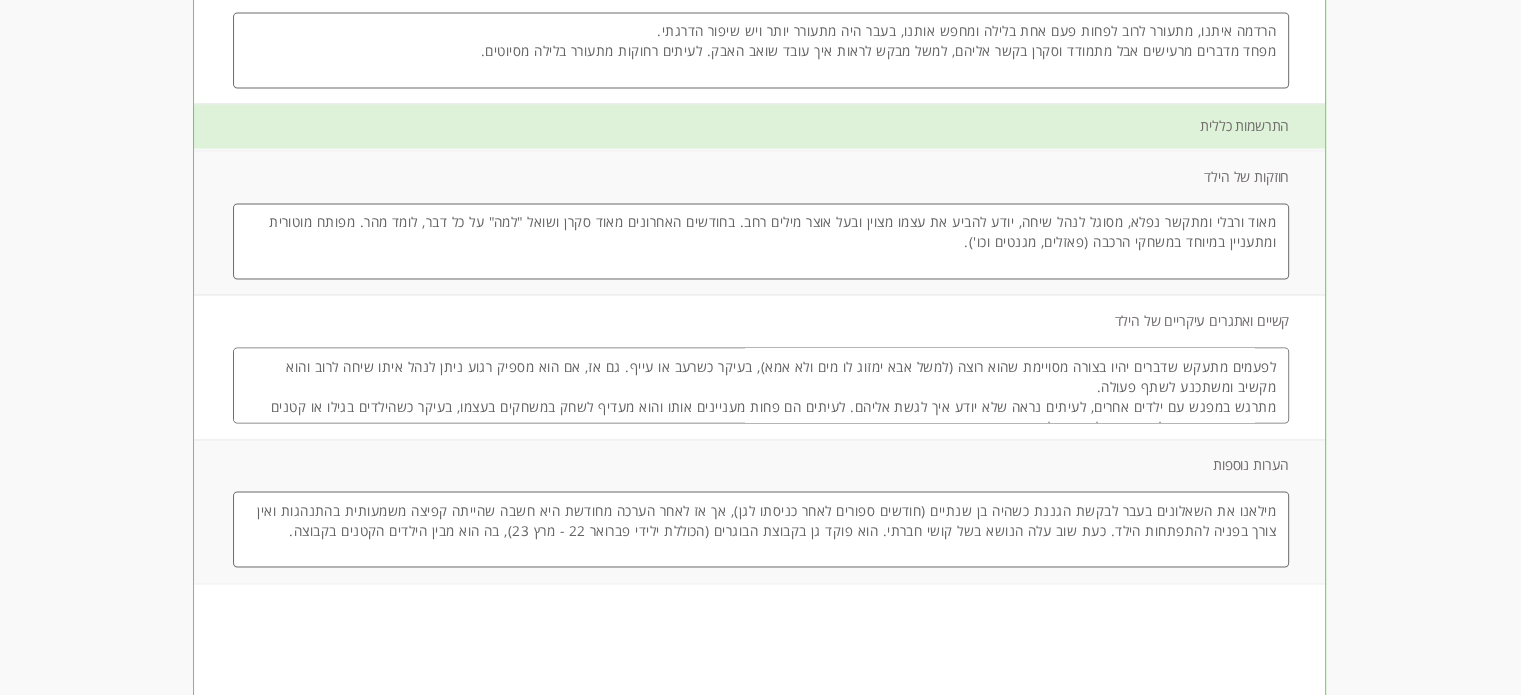 scroll, scrollTop: 3071, scrollLeft: 0, axis: vertical 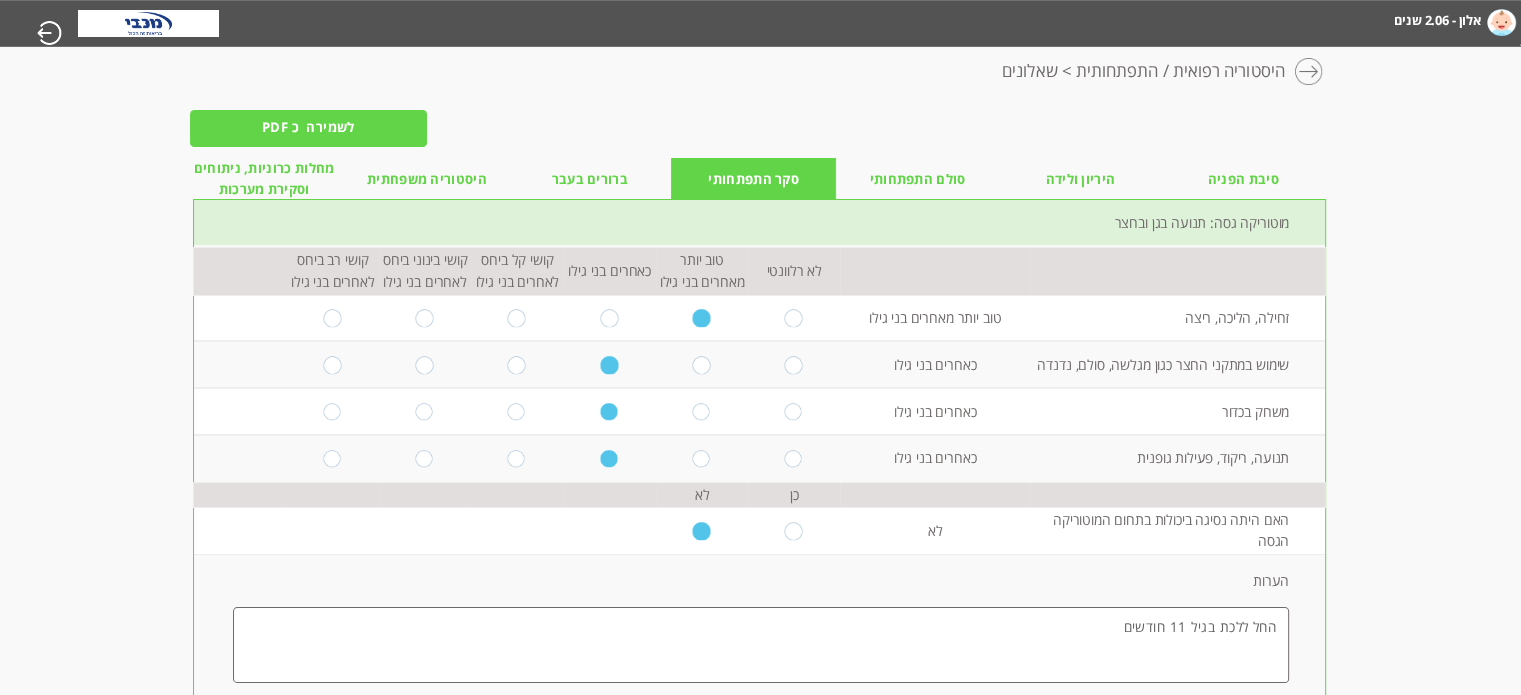 click on "ברורים בעבר" at bounding box center (590, 179) 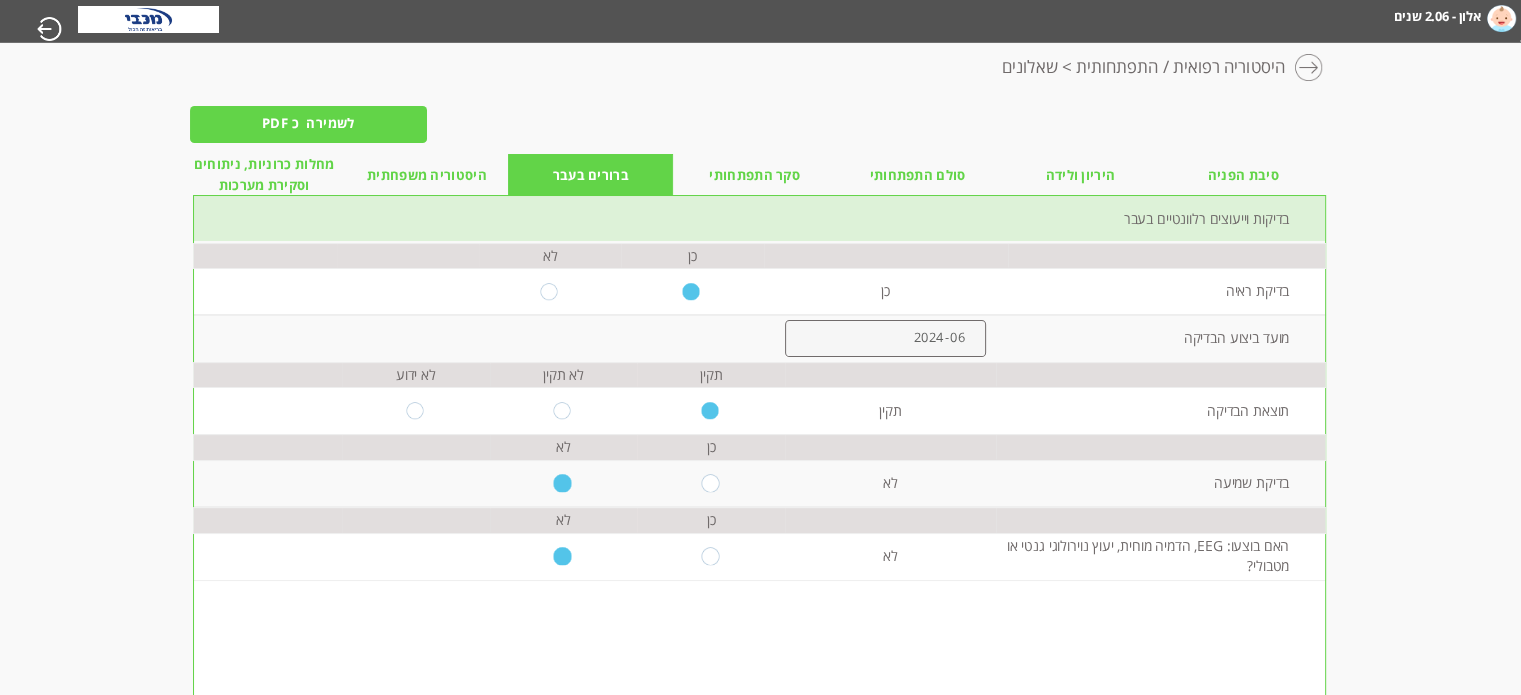 scroll, scrollTop: 2, scrollLeft: 0, axis: vertical 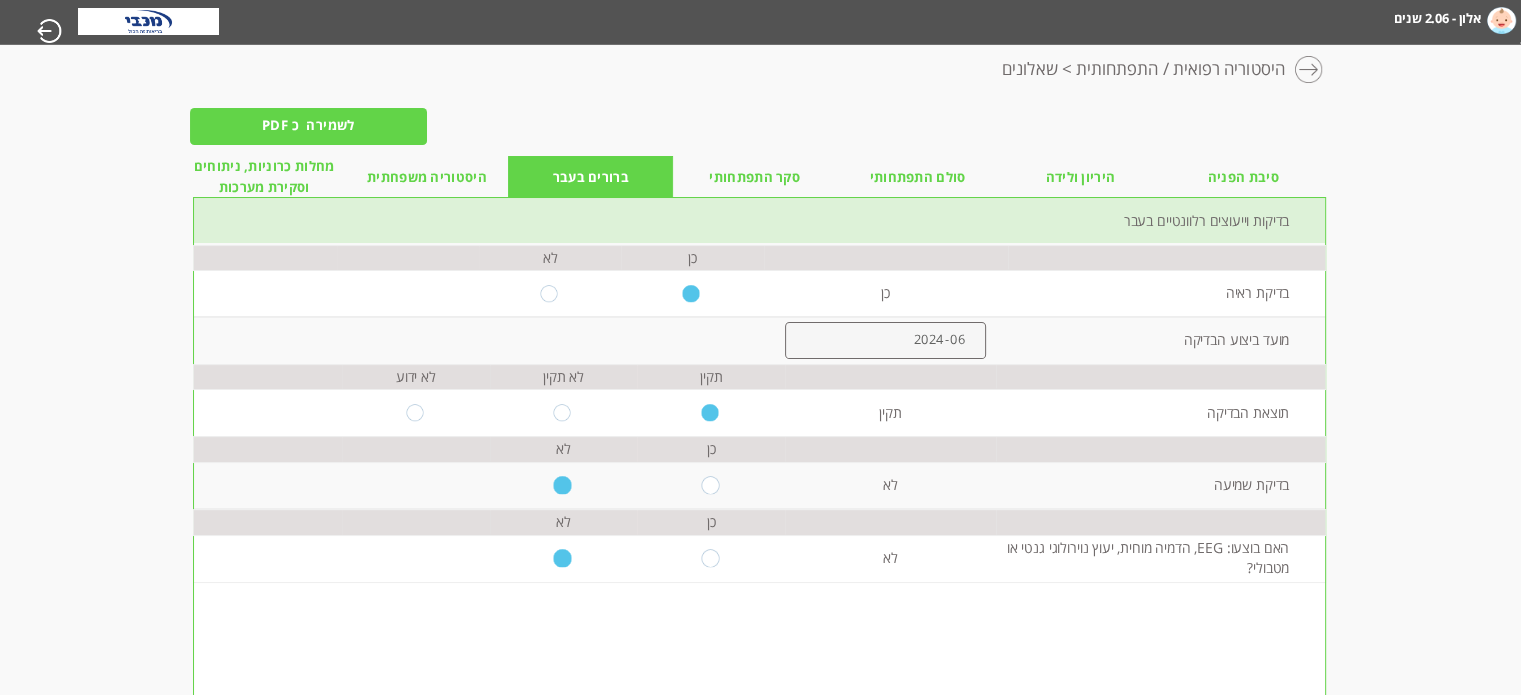 click on "מחשבון מבוסס הסולם ההתפתחותי הישראלי
[NAME] - 2.06 שנים
מעקב דיגיטלי אישי
שאלונים
התראות
דברו איתנו
עברית
English
عربيه
לשמירה  כ PDF
היסטוריה רפואית / התפתחותית
>
שאלונים
סיבת הפניה היריון ולידה סולם התפתחותי סקר התפתחותי ברורים בעבר היסטוריה משפחתית מחלות כרוניות, ניתוחים וסקירת מערכות" at bounding box center [760, 21] 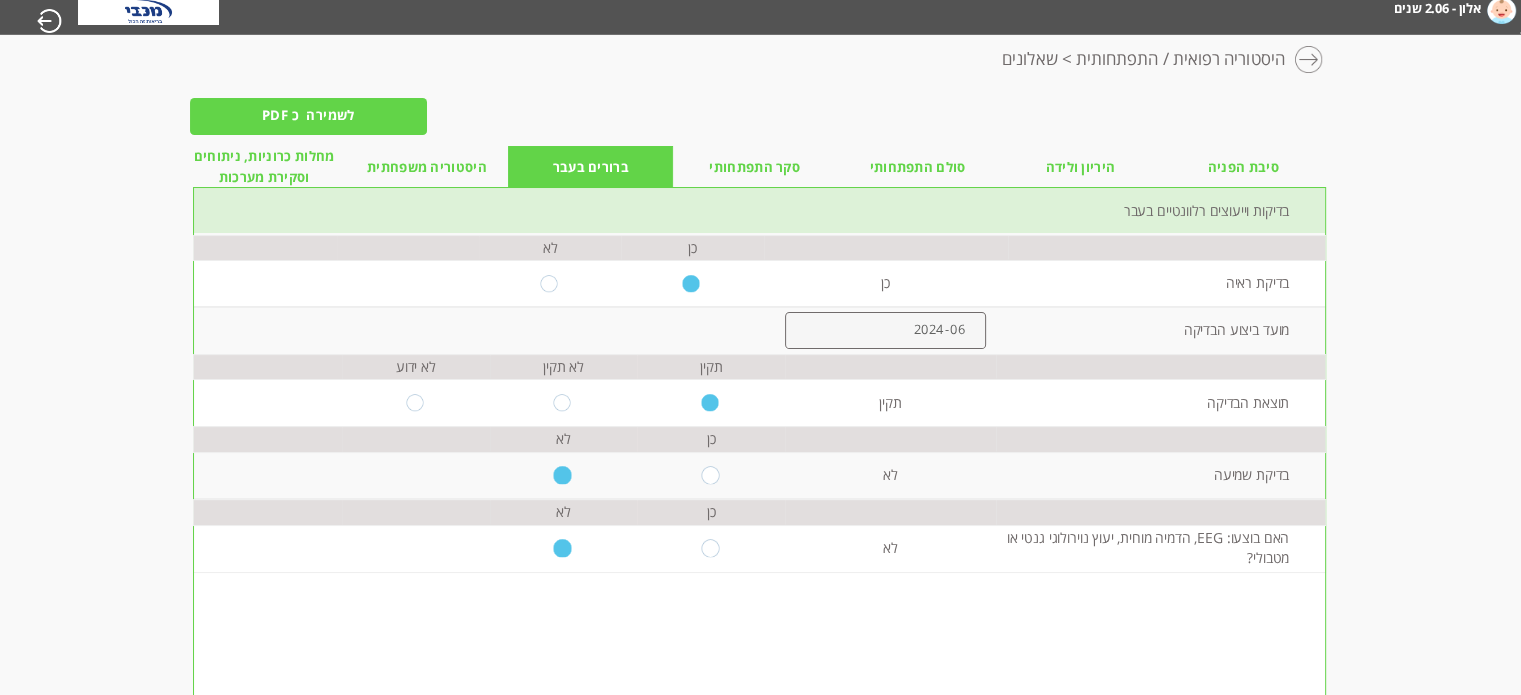 scroll, scrollTop: 21, scrollLeft: 0, axis: vertical 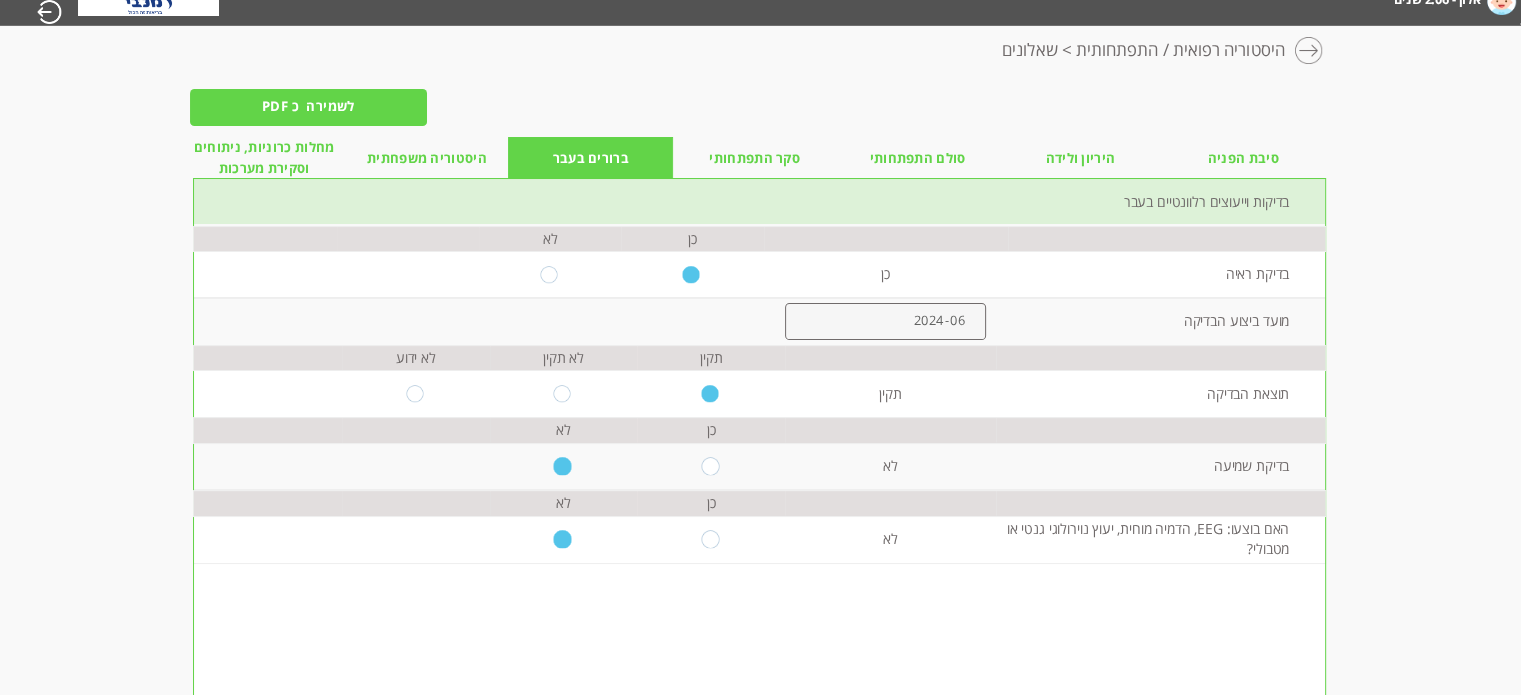 click on "היסטוריה משפחתית" at bounding box center [427, 158] 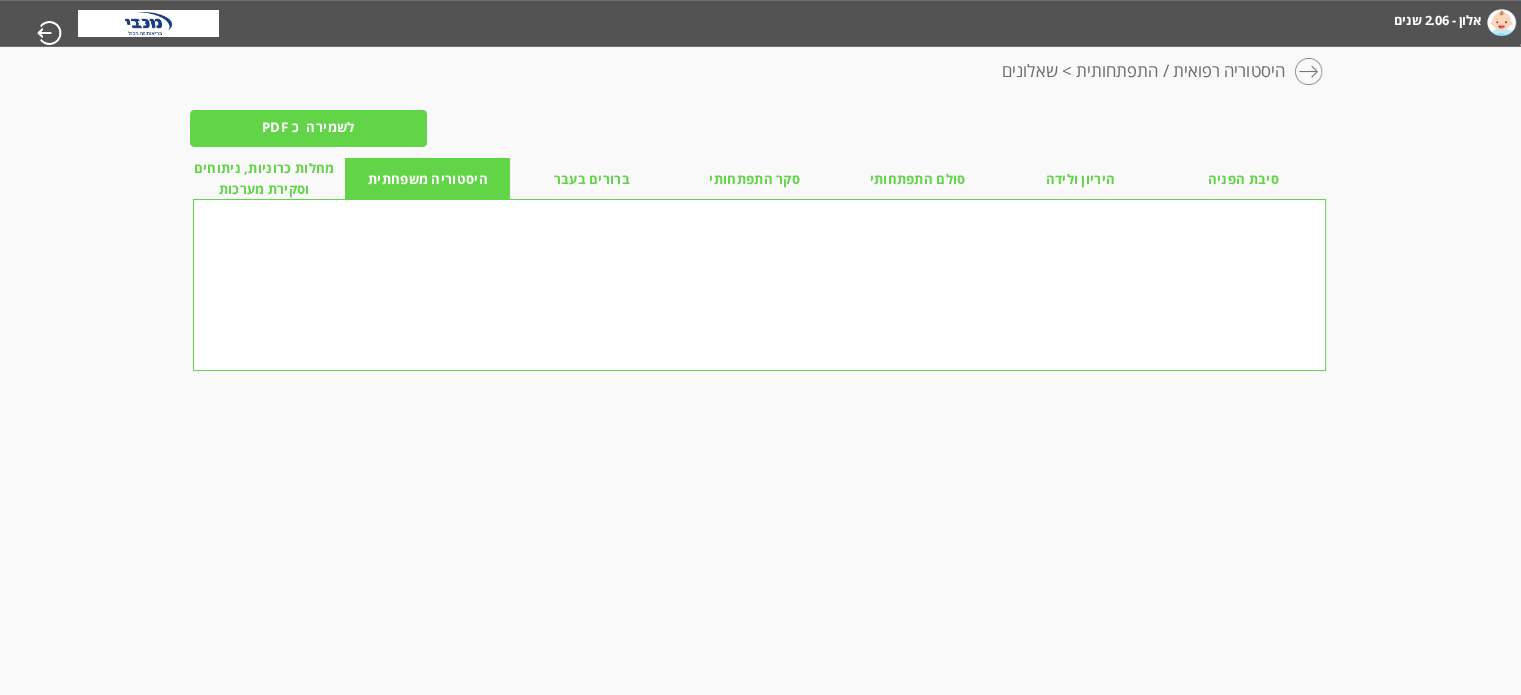 scroll, scrollTop: 0, scrollLeft: 0, axis: both 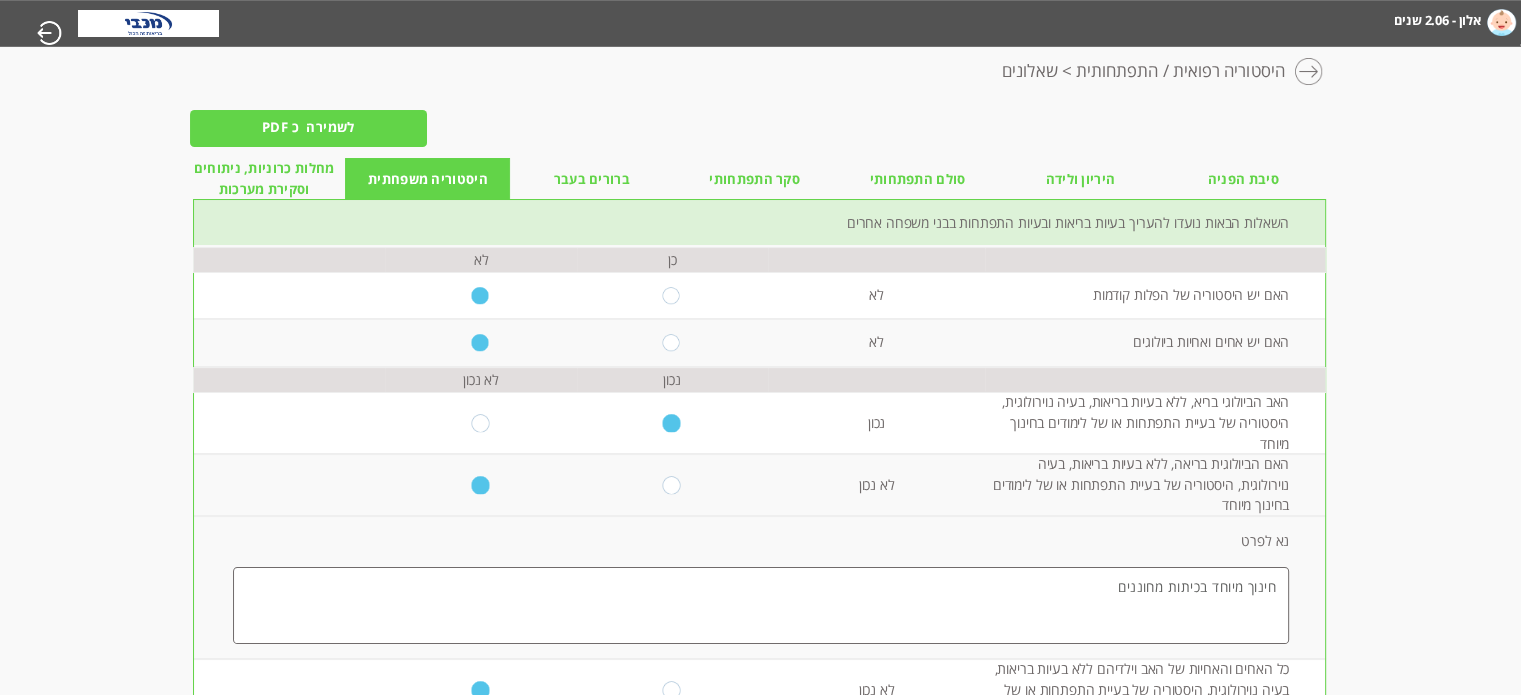 click on "מחלות כרוניות, ניתוחים וסקירת מערכות" at bounding box center [264, 179] 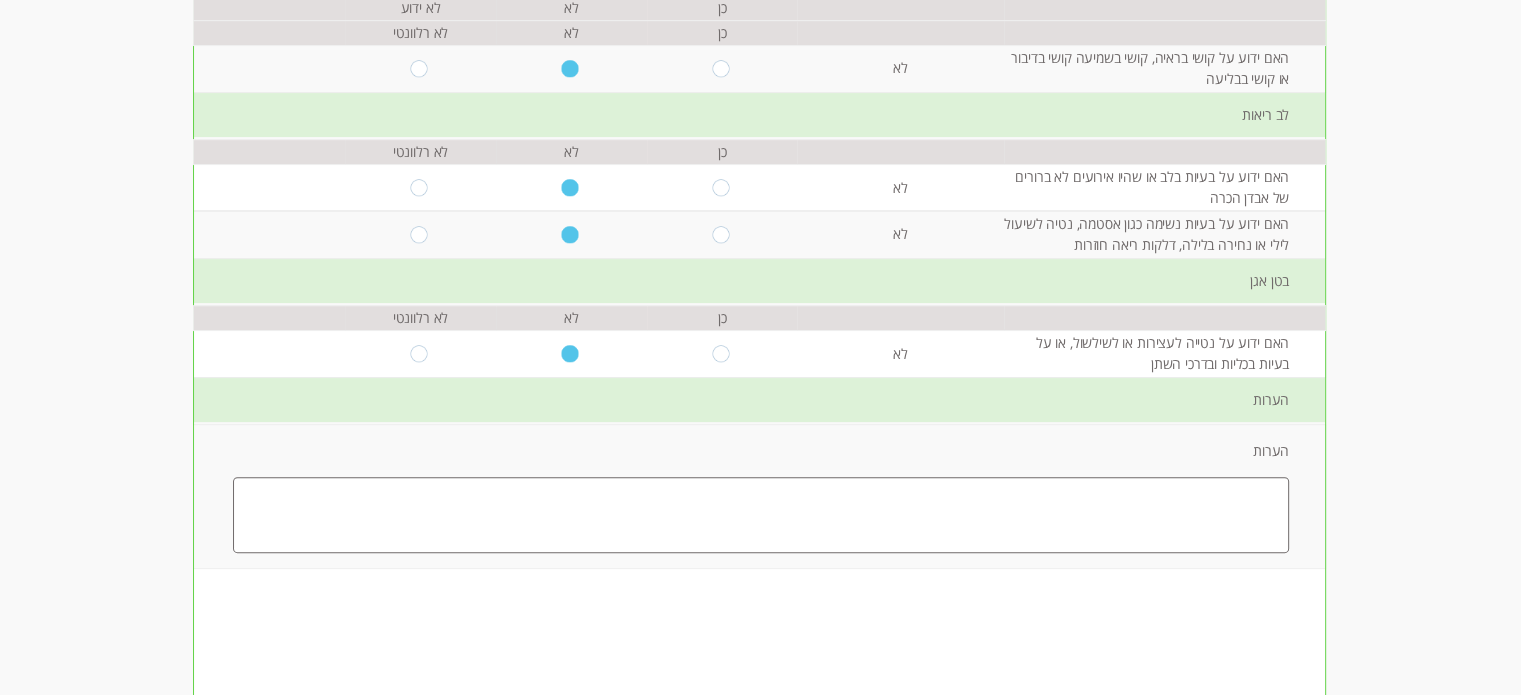 scroll, scrollTop: 0, scrollLeft: 0, axis: both 